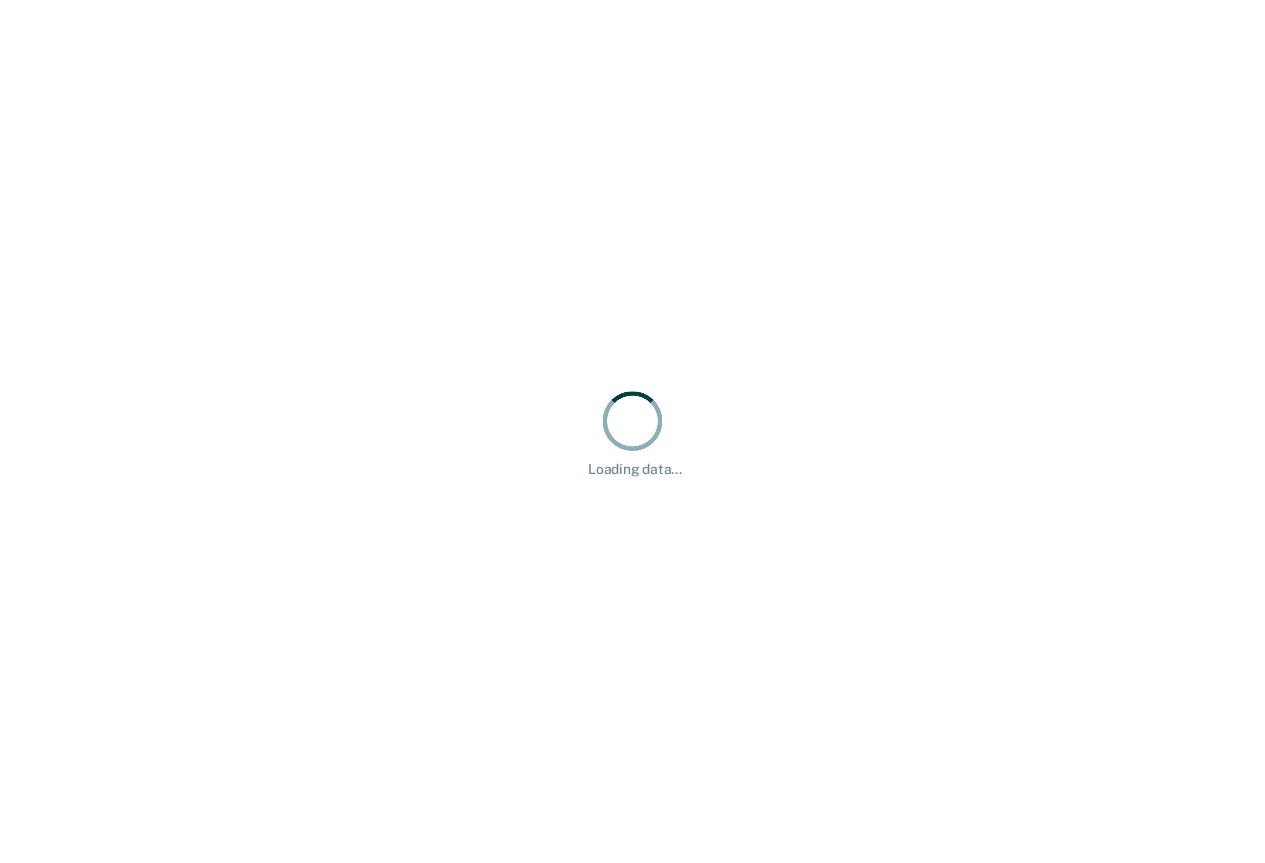 scroll, scrollTop: 0, scrollLeft: 0, axis: both 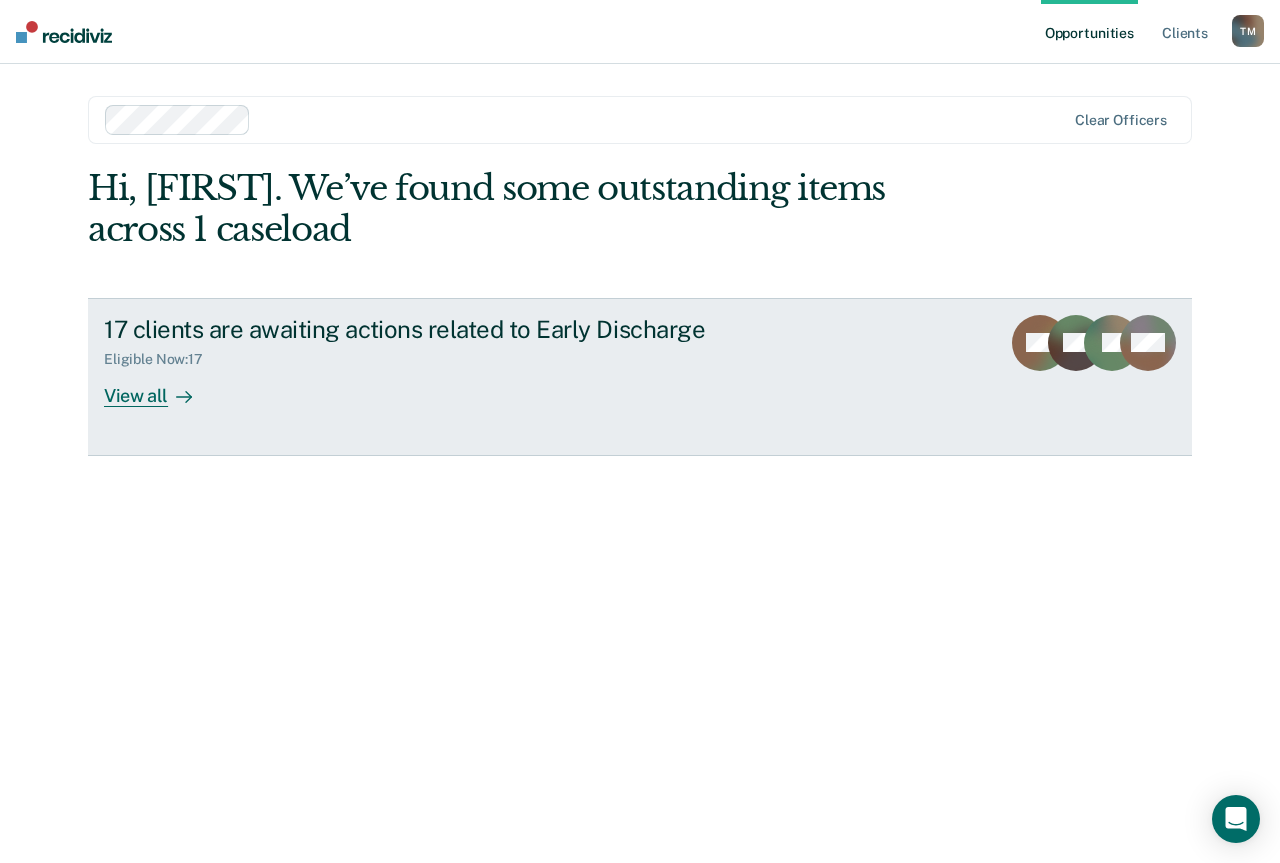 click on "17 clients are awaiting actions related to Early Discharge Eligible Now :  17 View all" at bounding box center [479, 361] 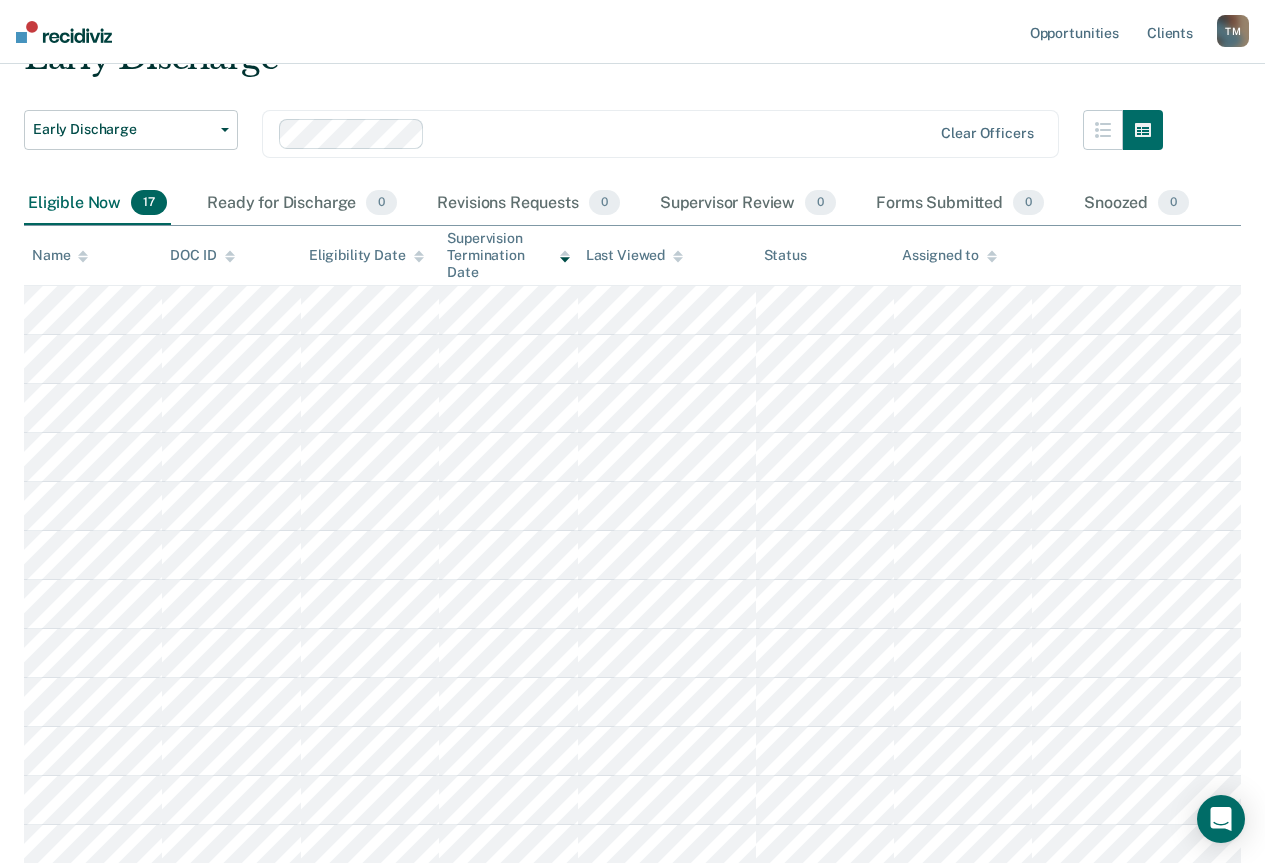 scroll, scrollTop: 1, scrollLeft: 0, axis: vertical 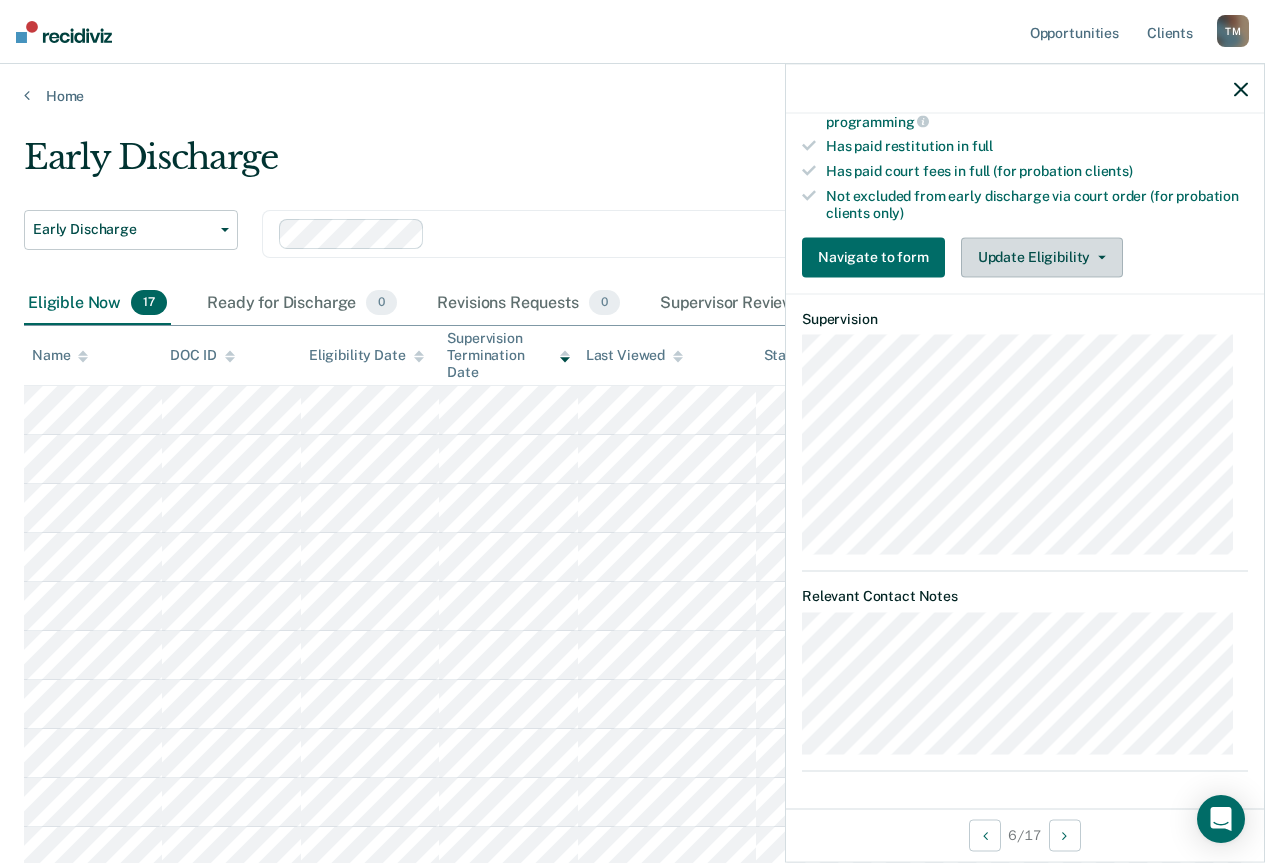 click on "Update Eligibility" at bounding box center [1042, 257] 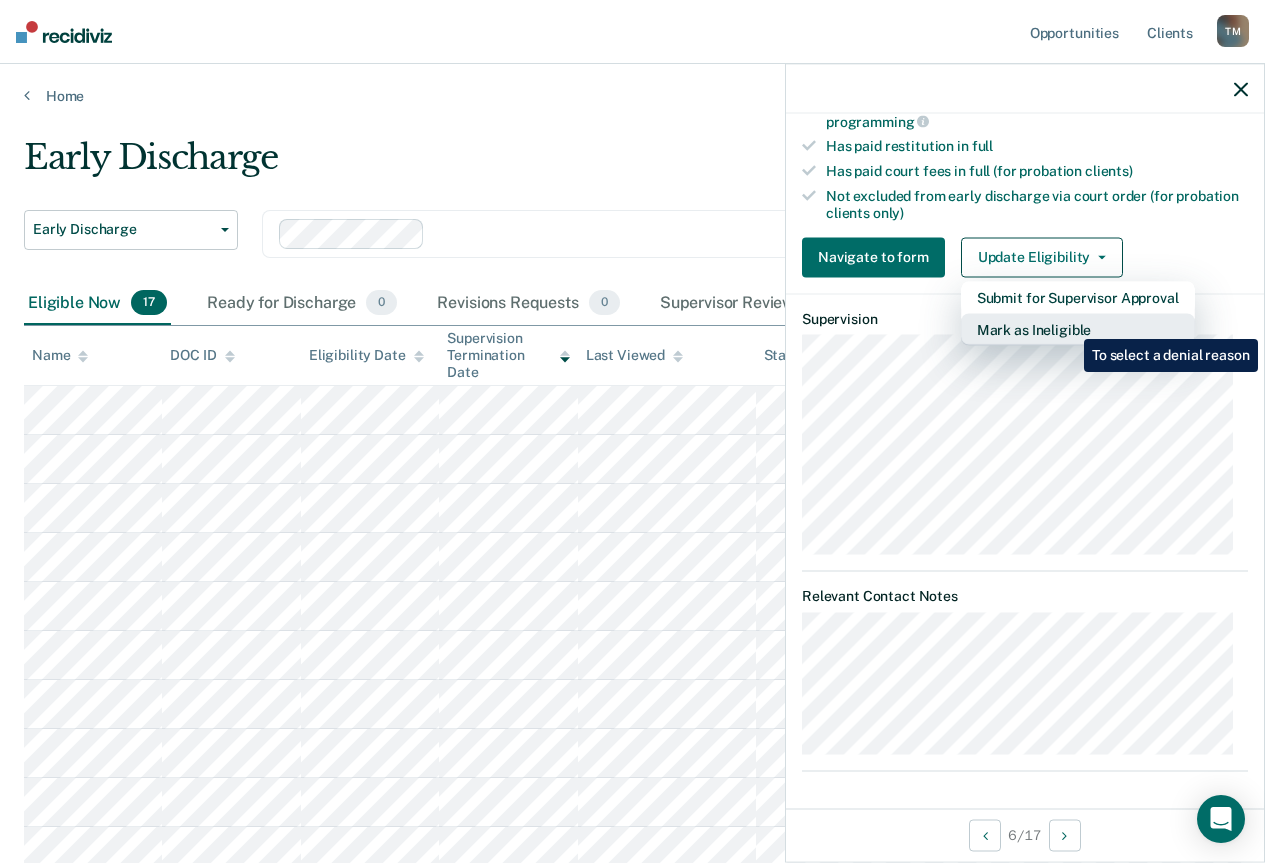 click on "Mark as Ineligible" at bounding box center (1078, 329) 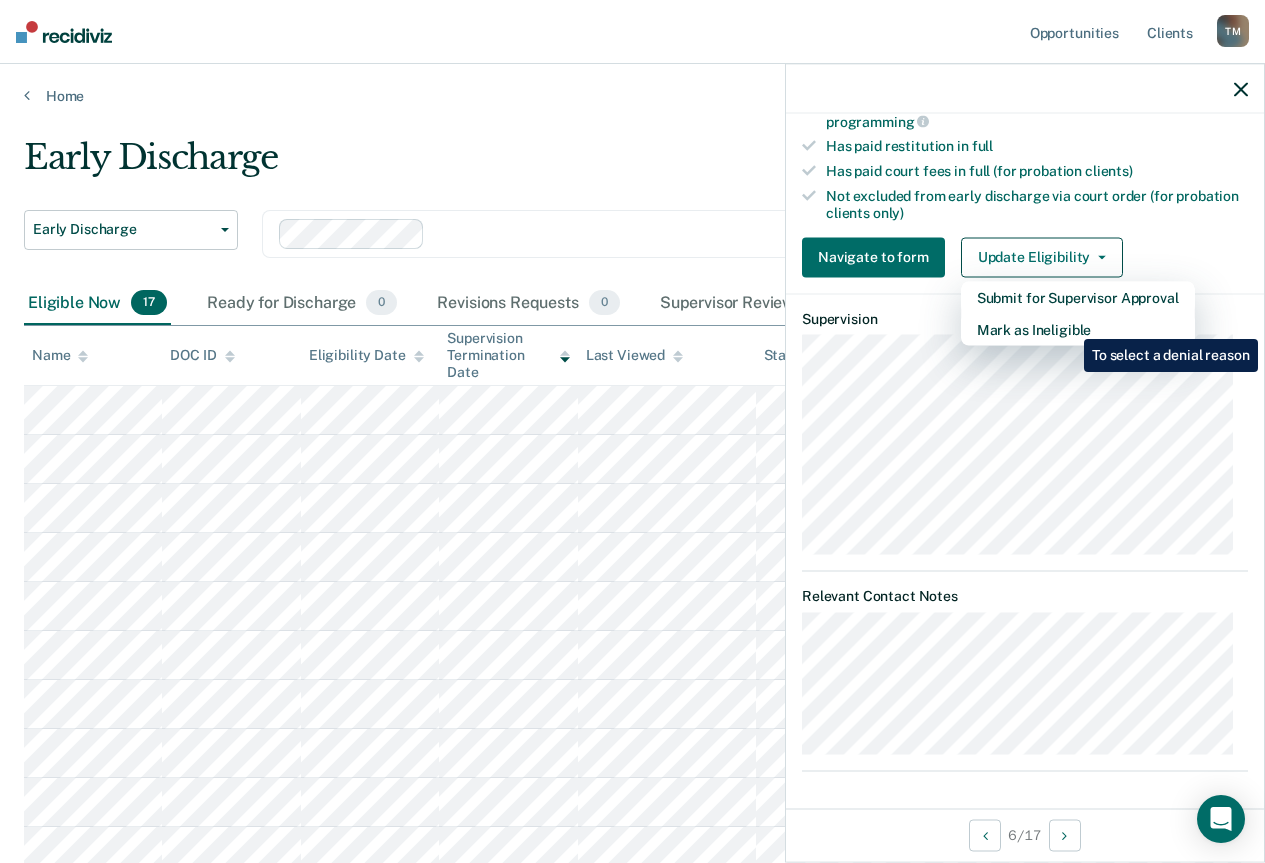 scroll, scrollTop: 140, scrollLeft: 0, axis: vertical 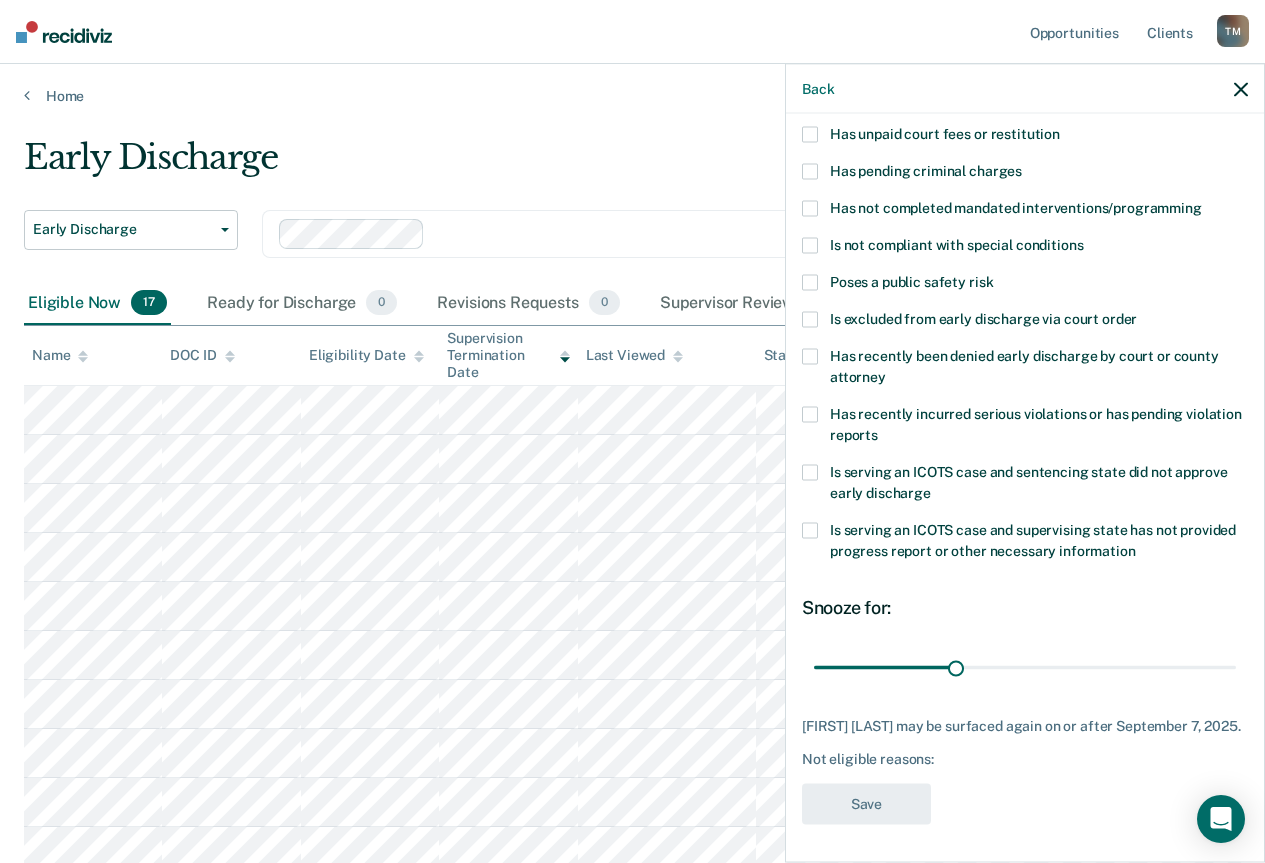 click on "Has pending criminal charges" at bounding box center (926, 171) 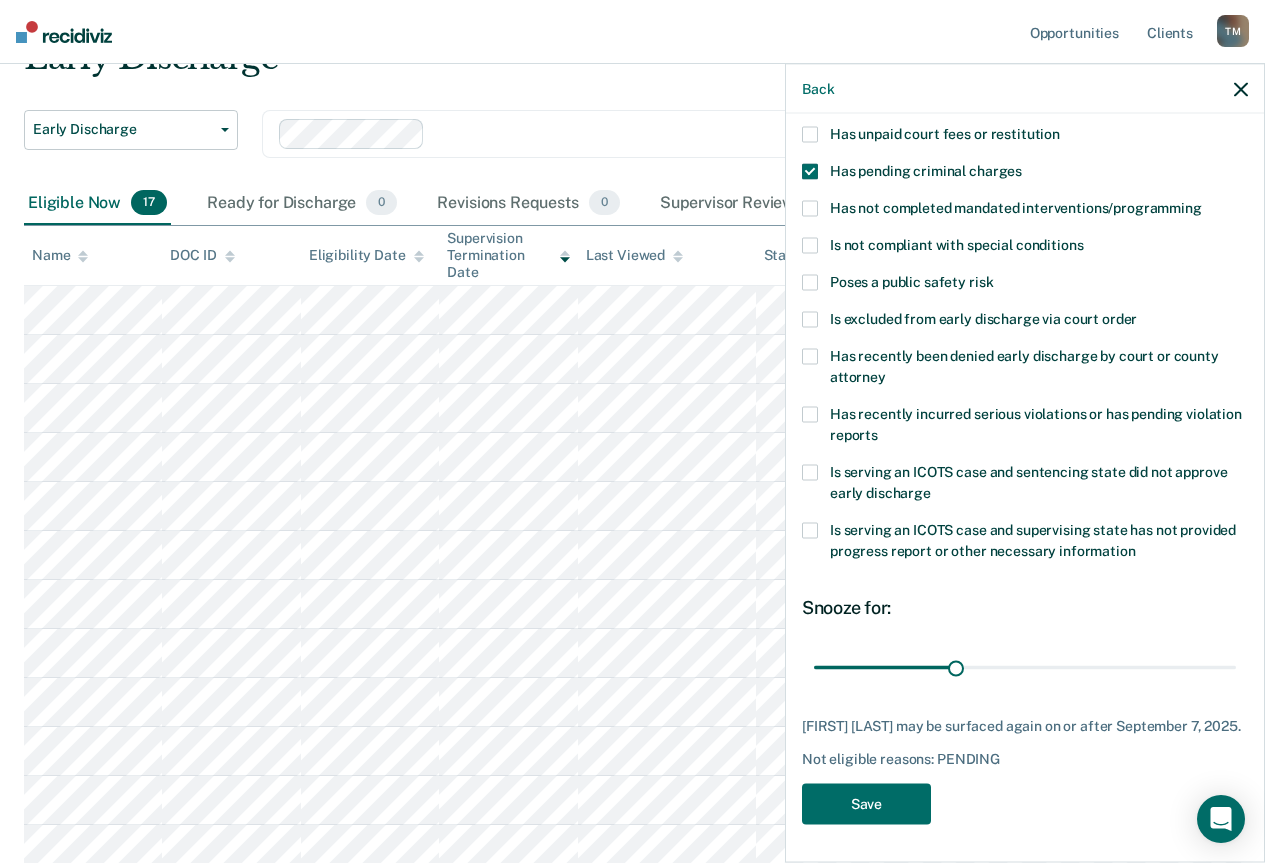 scroll, scrollTop: 0, scrollLeft: 0, axis: both 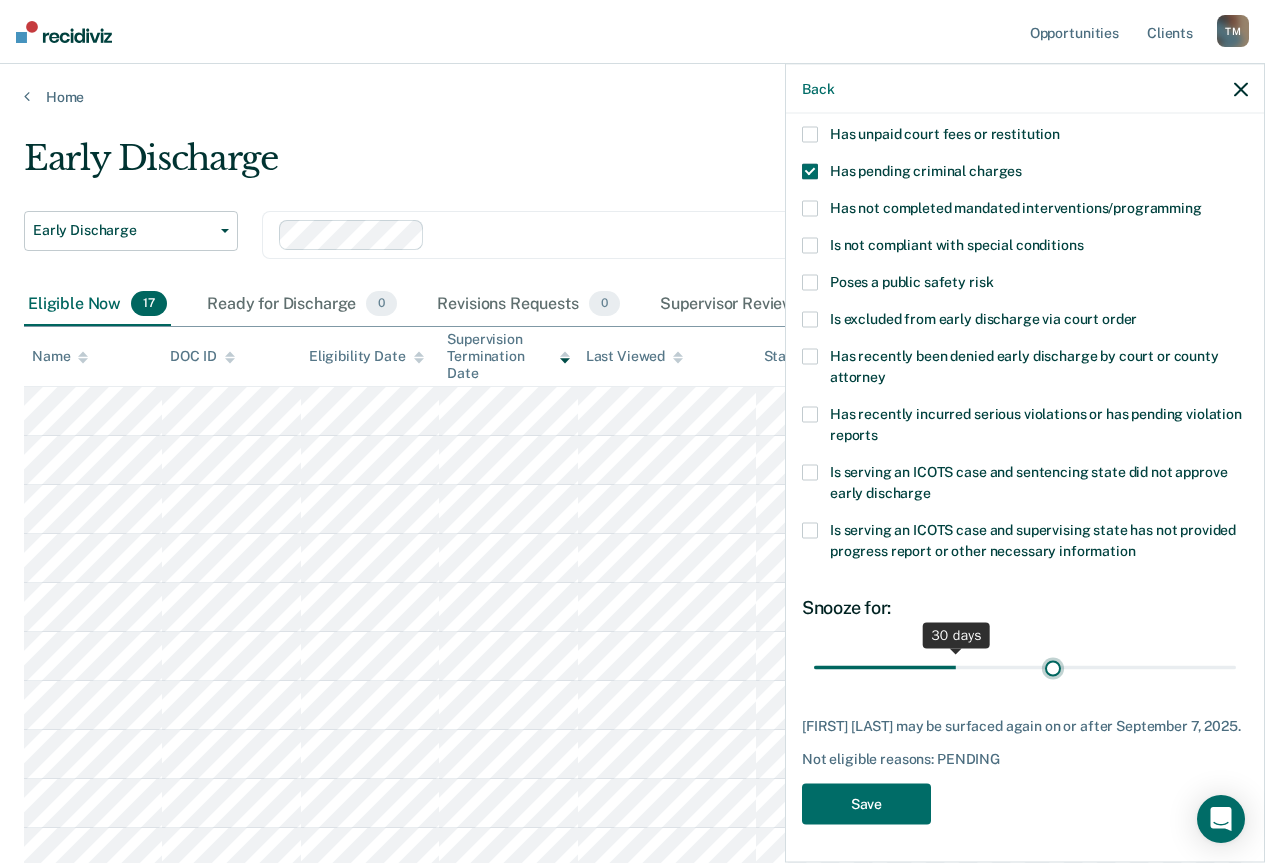 click at bounding box center [1025, 667] 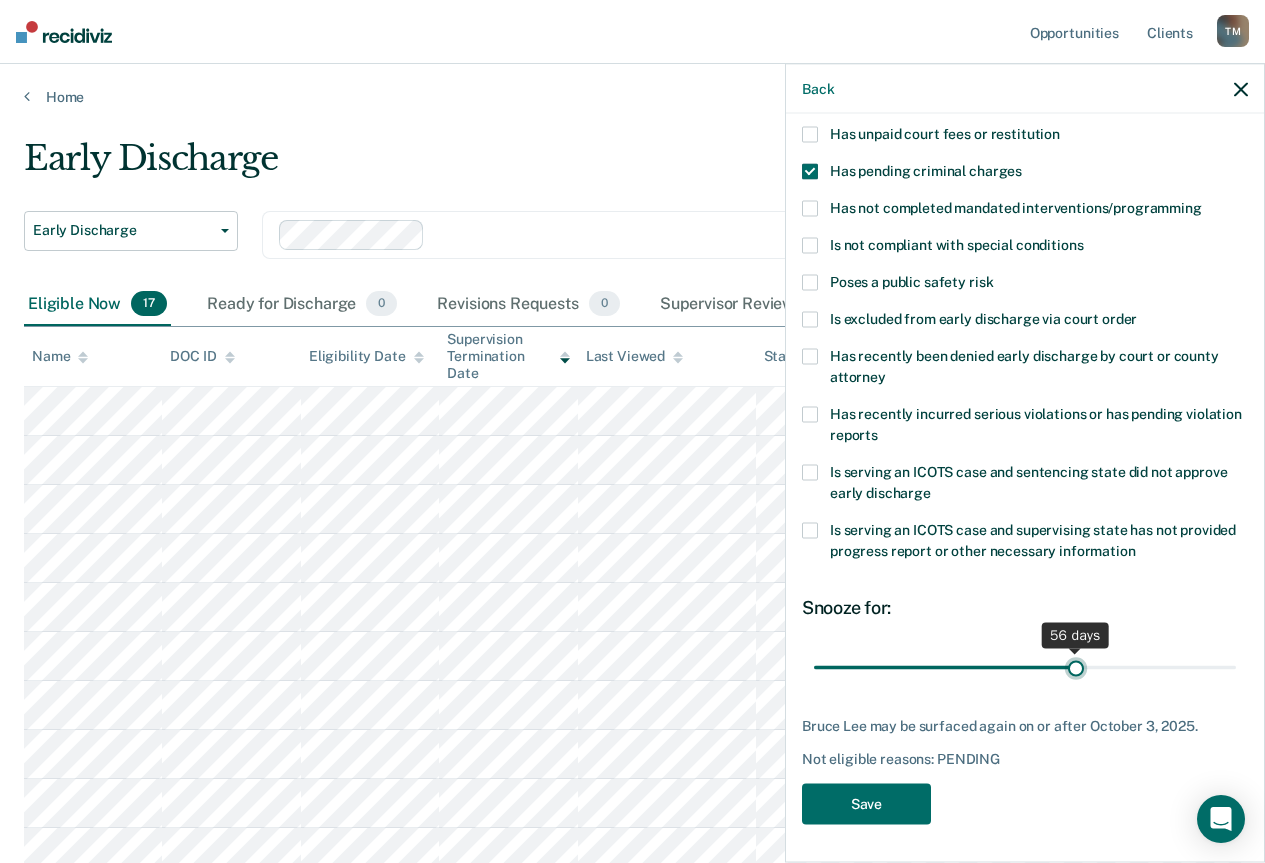 click at bounding box center [1025, 667] 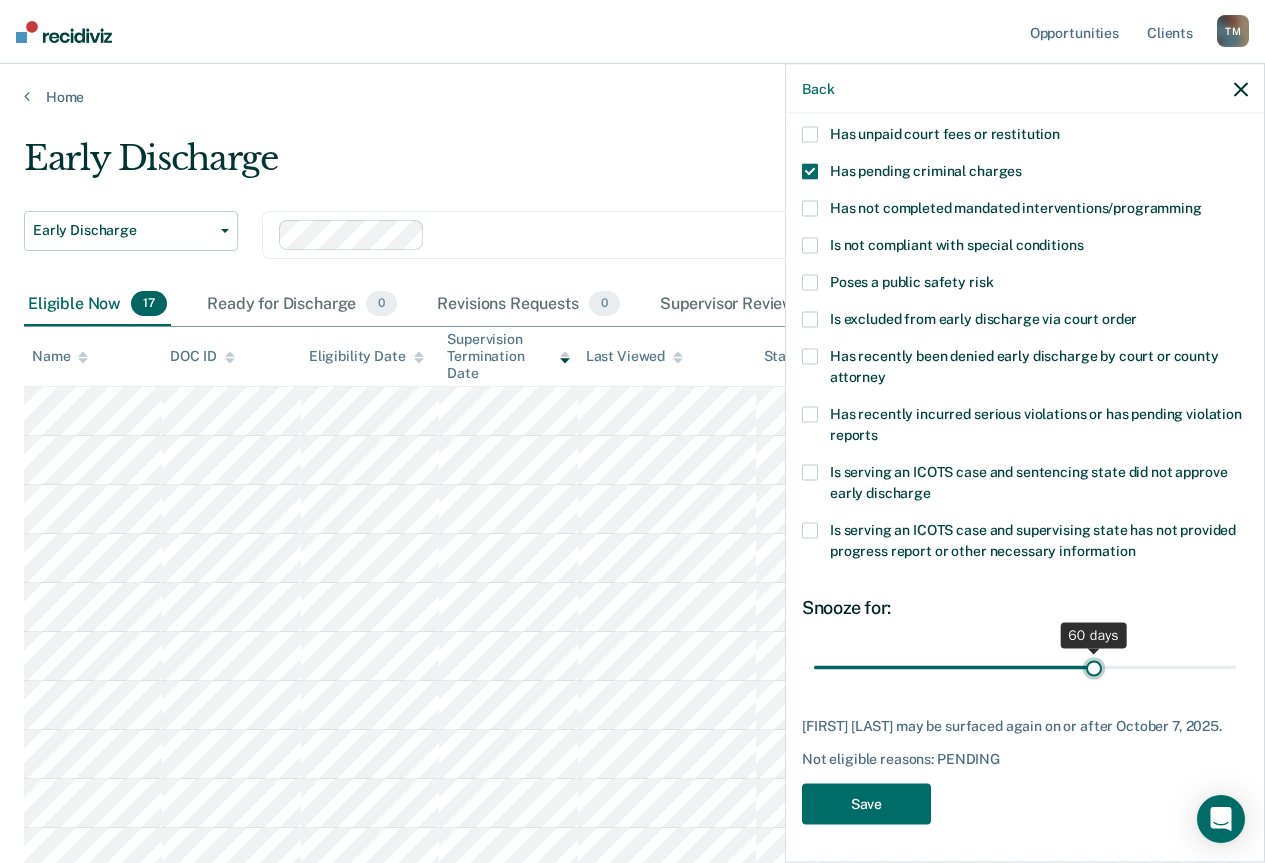 drag, startPoint x: 1063, startPoint y: 666, endPoint x: 1085, endPoint y: 669, distance: 22.203604 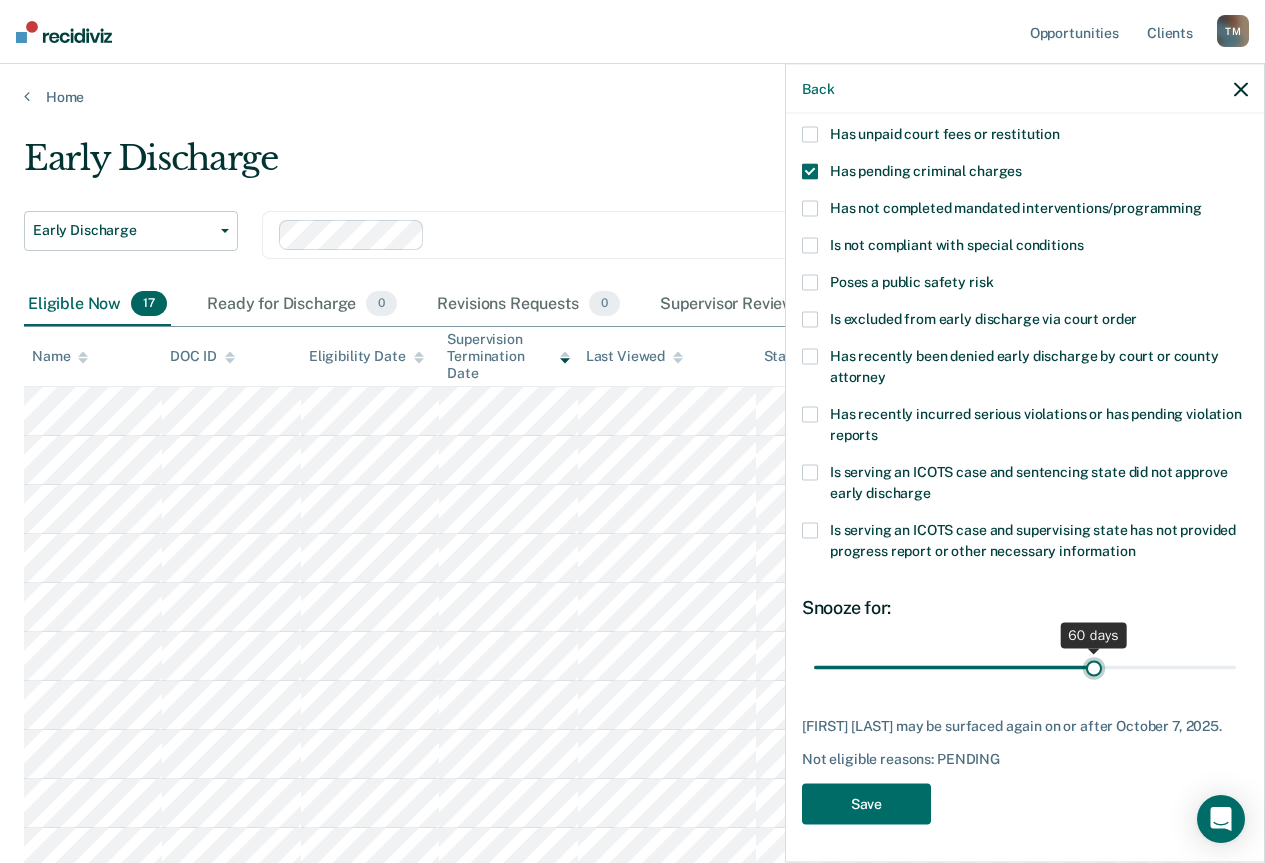 type on "60" 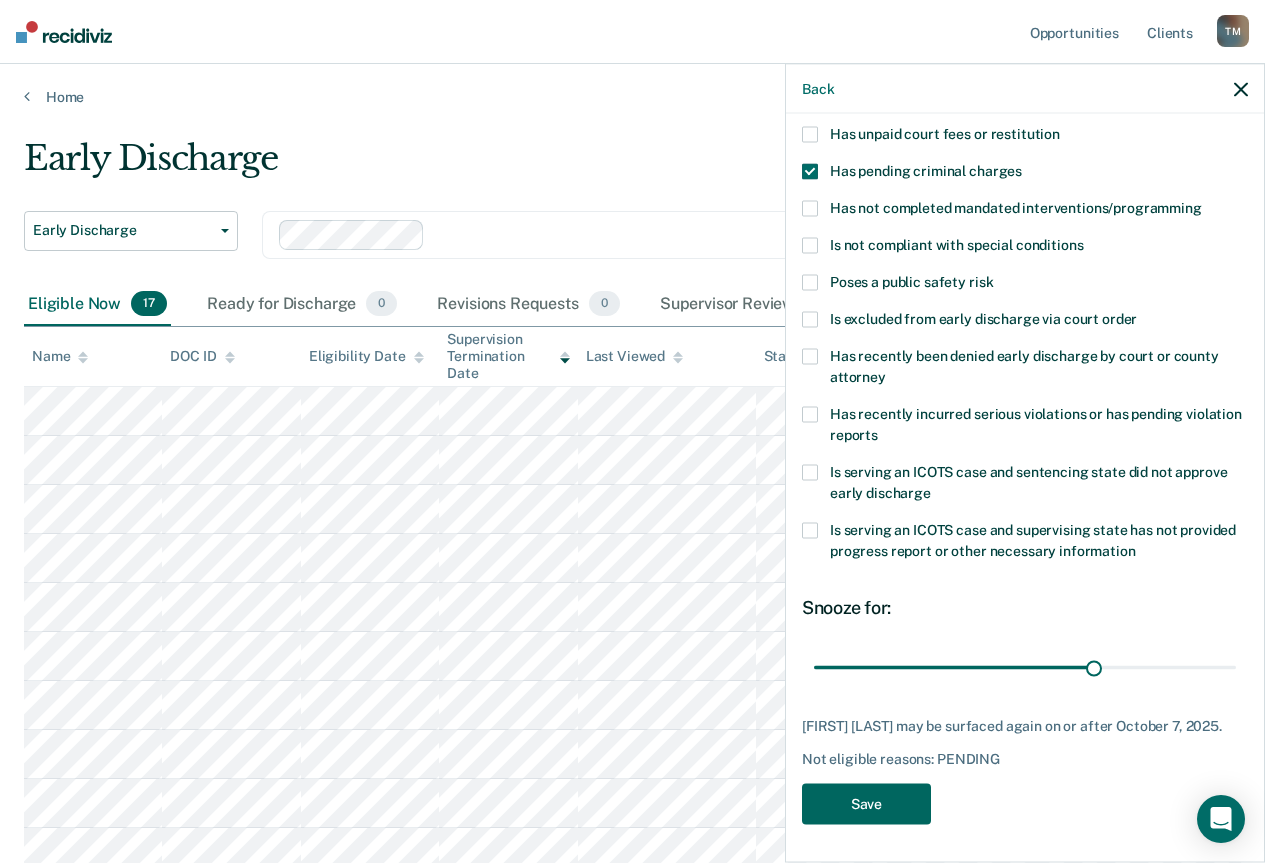 click on "Save" at bounding box center (866, 804) 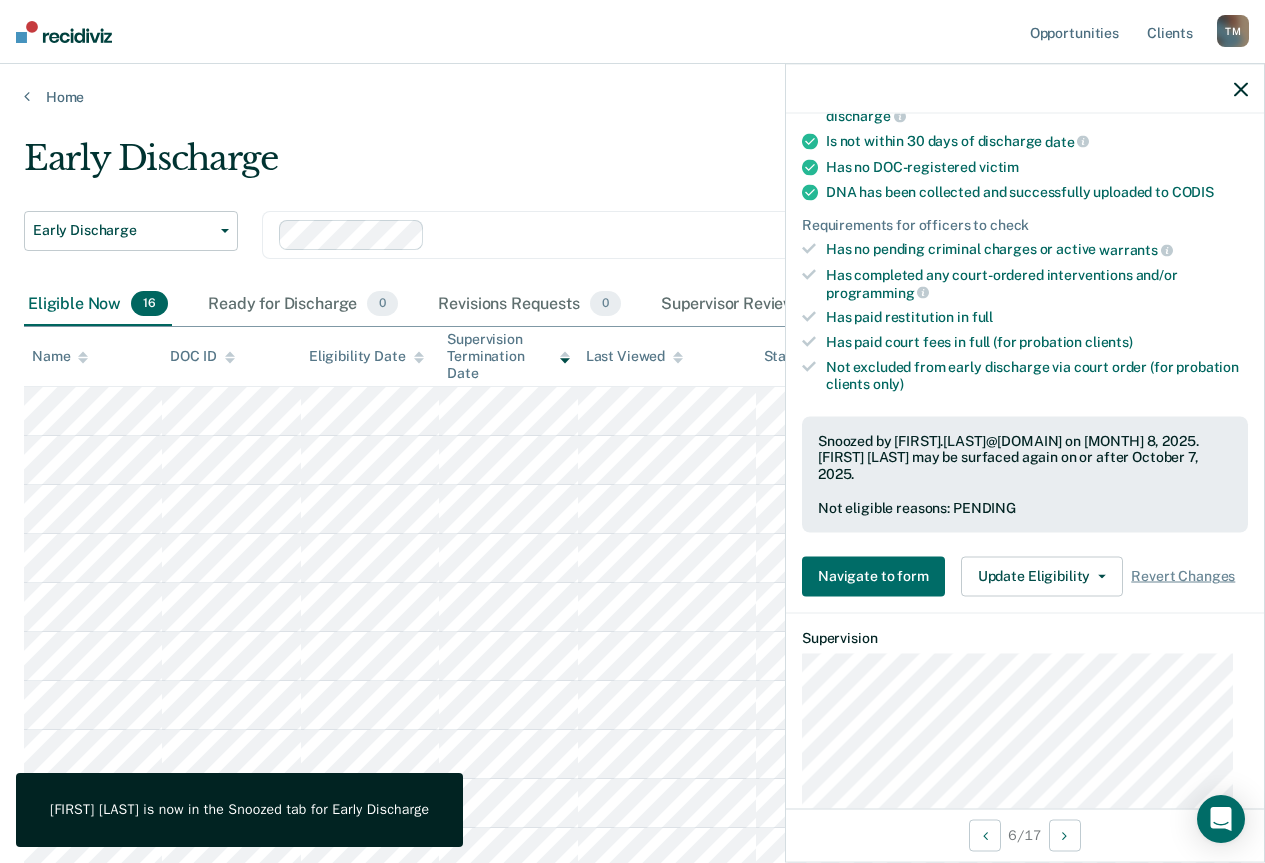 scroll, scrollTop: 743, scrollLeft: 0, axis: vertical 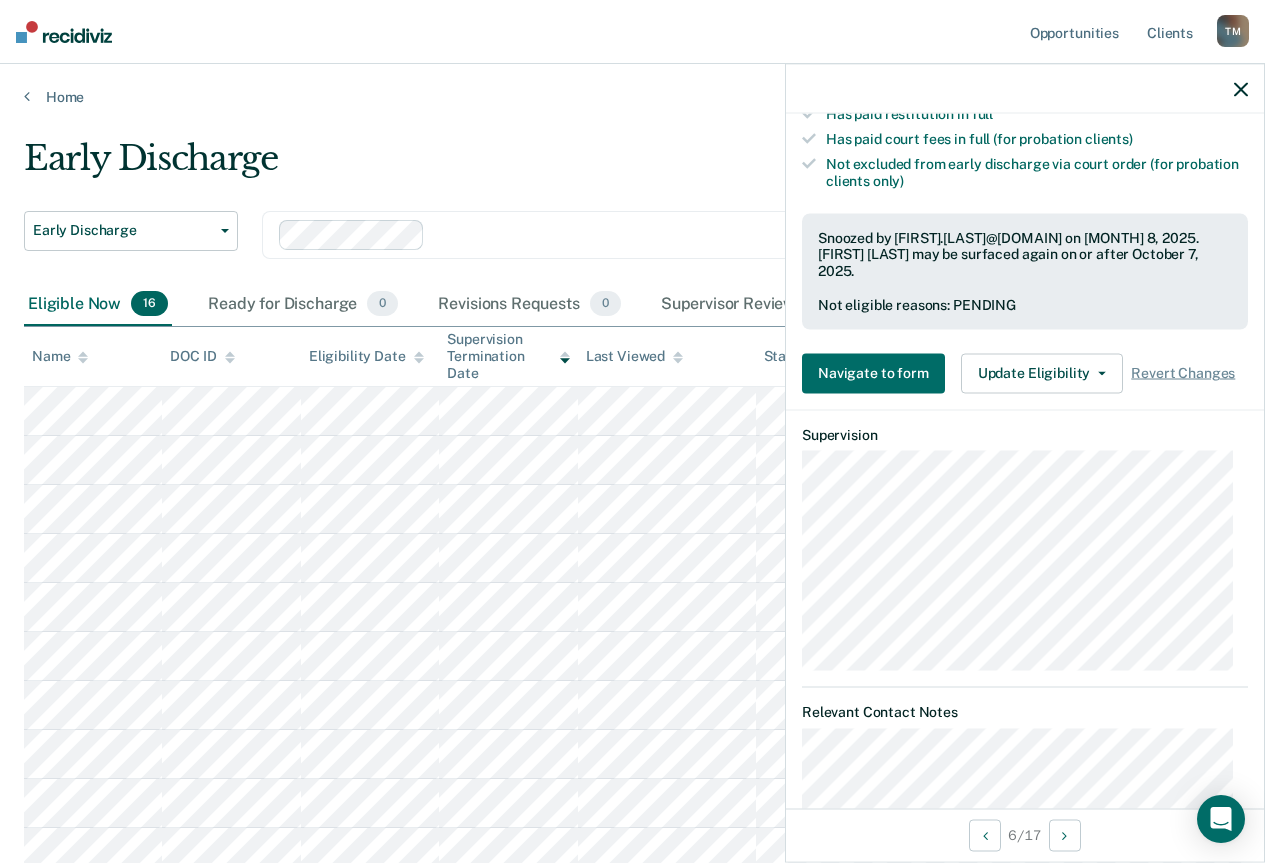 click 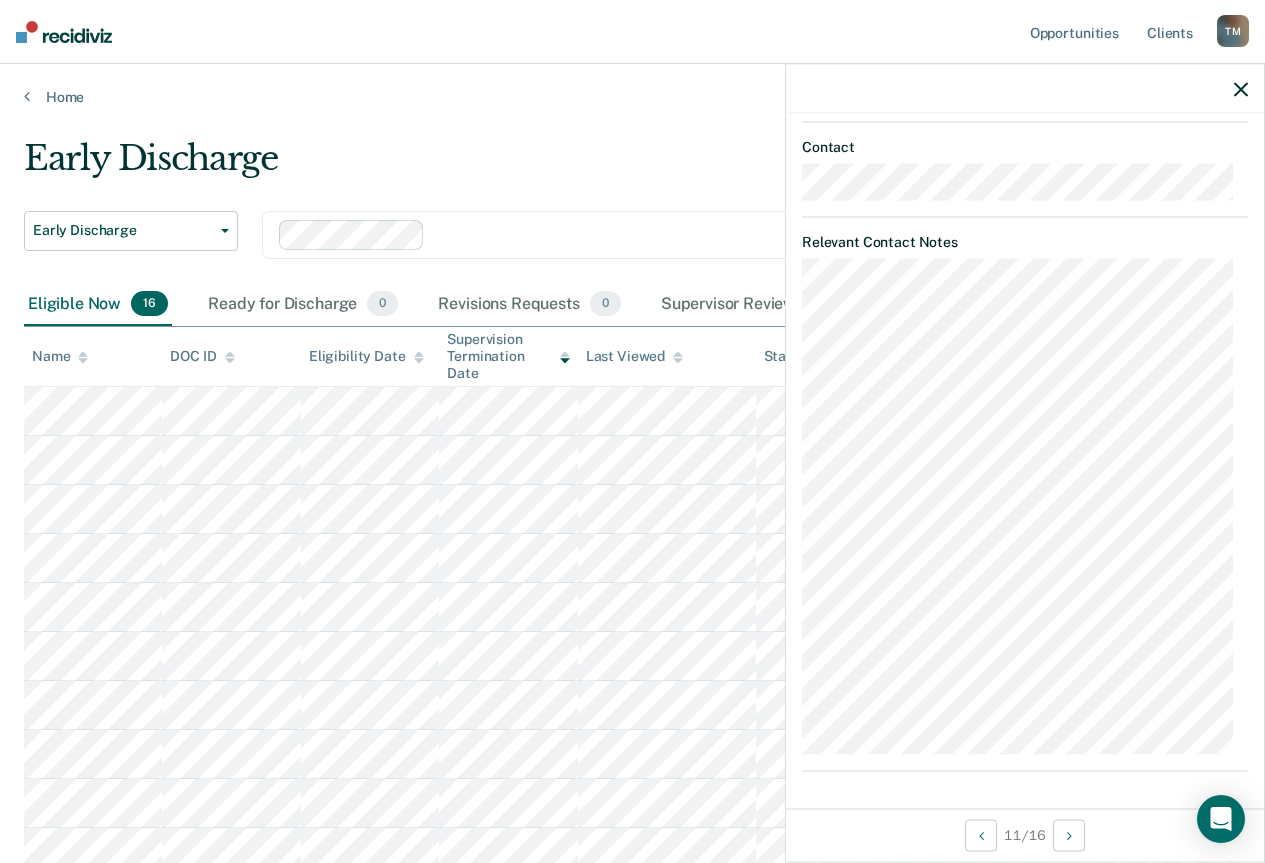 scroll, scrollTop: 219, scrollLeft: 0, axis: vertical 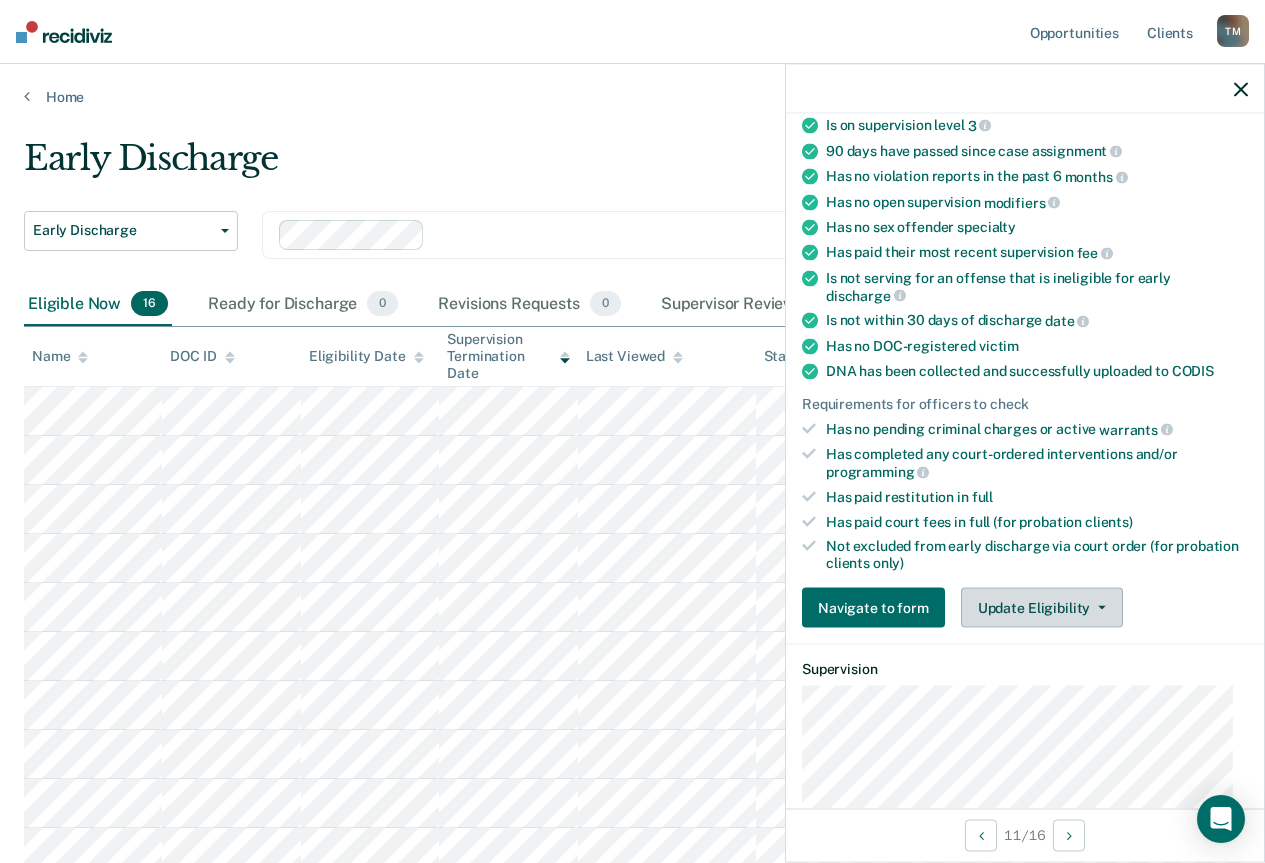 click on "Update Eligibility" at bounding box center (1042, 608) 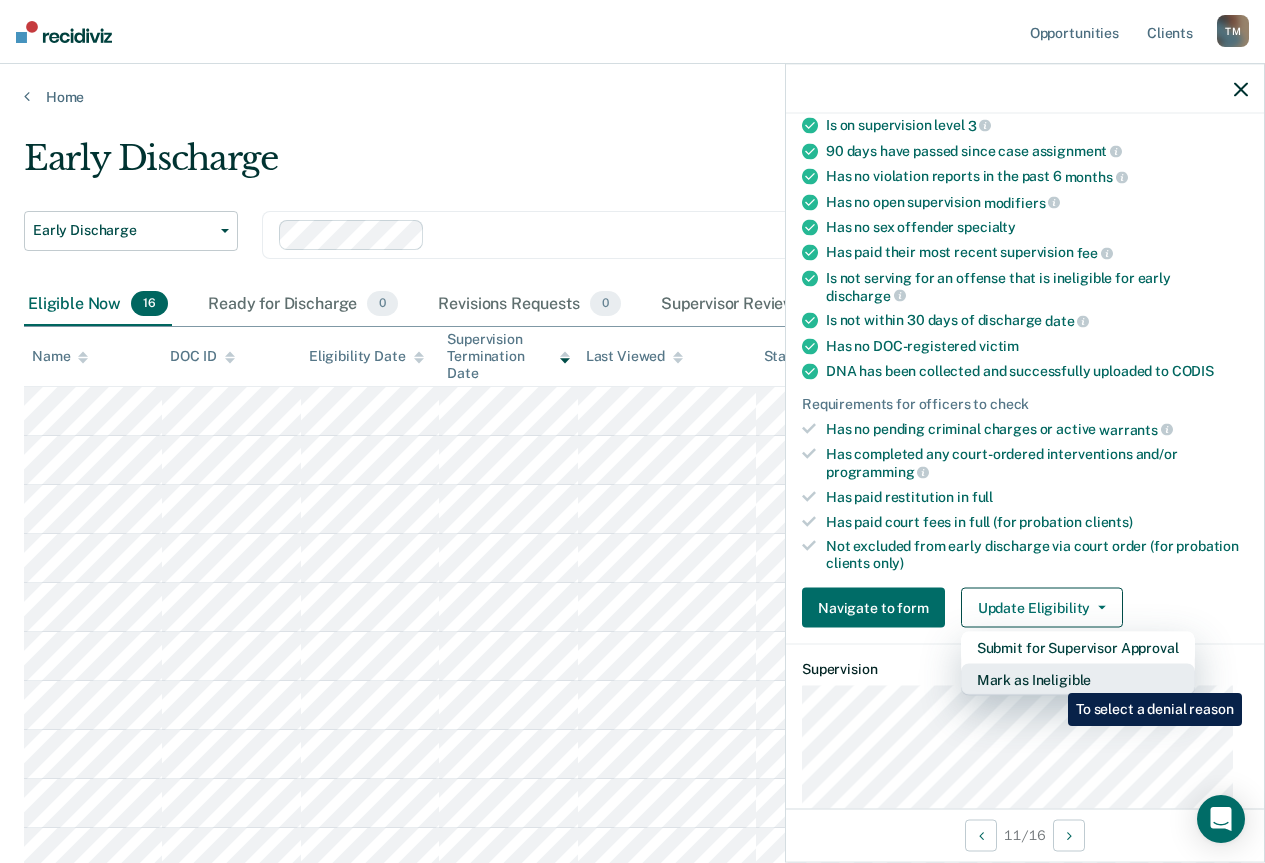 click on "Mark as Ineligible" at bounding box center [1078, 680] 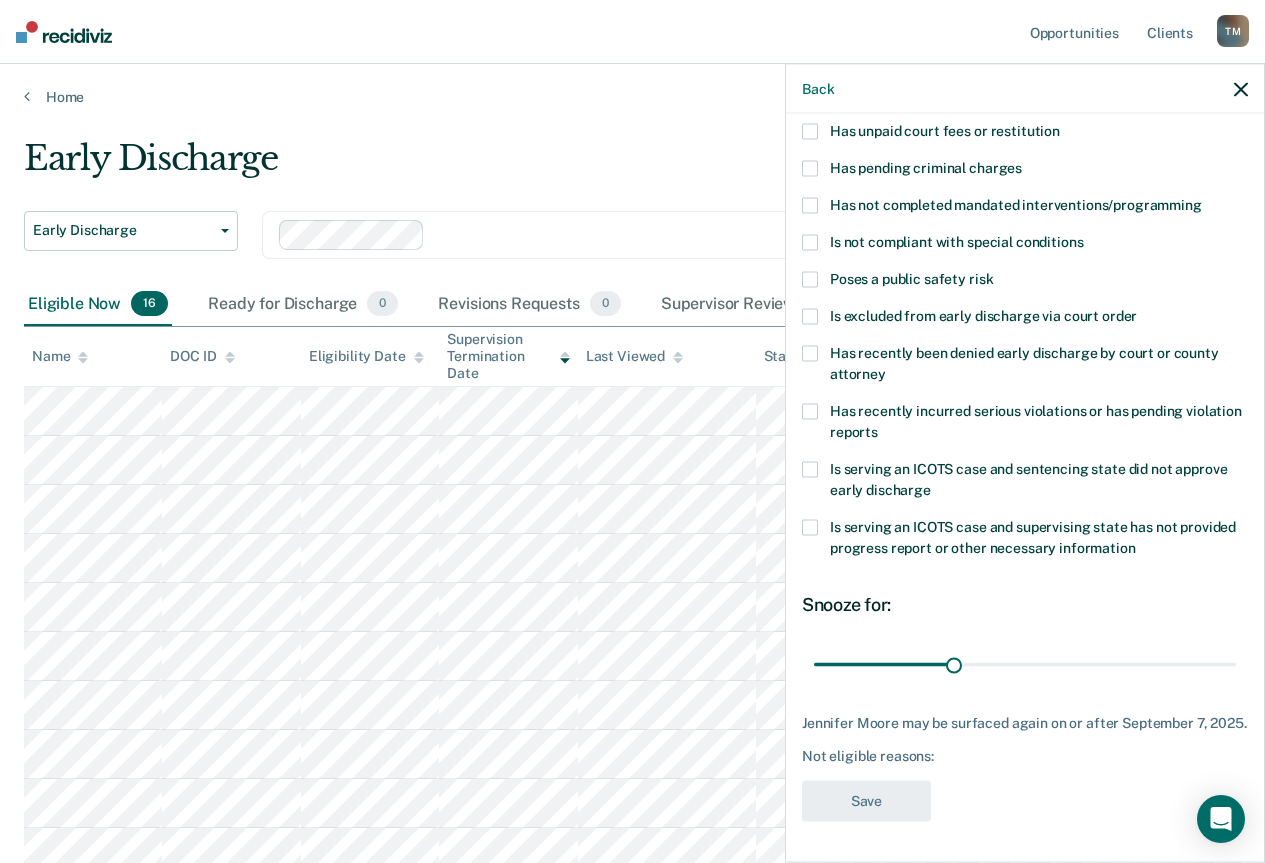 scroll, scrollTop: 57, scrollLeft: 0, axis: vertical 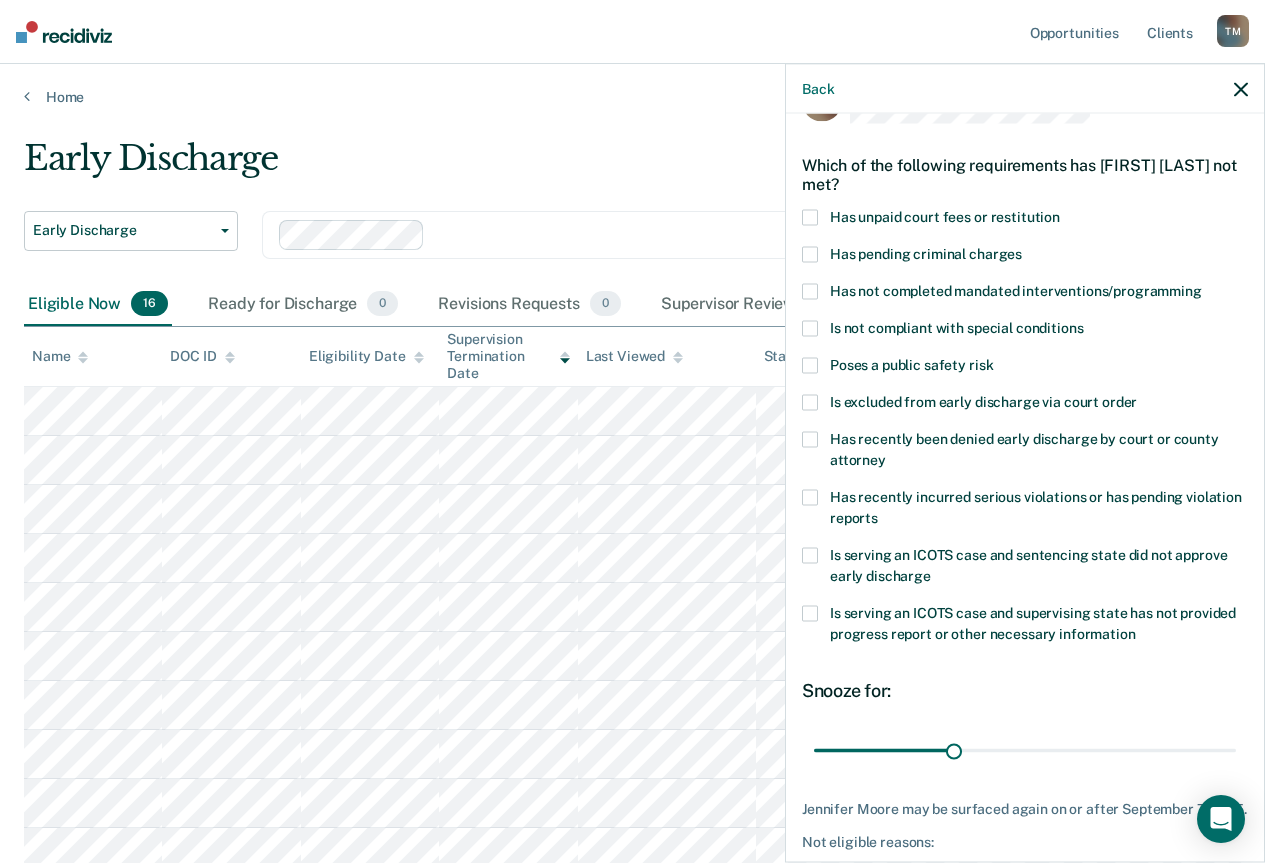 click on "Has not completed mandated interventions/programming" at bounding box center (1016, 291) 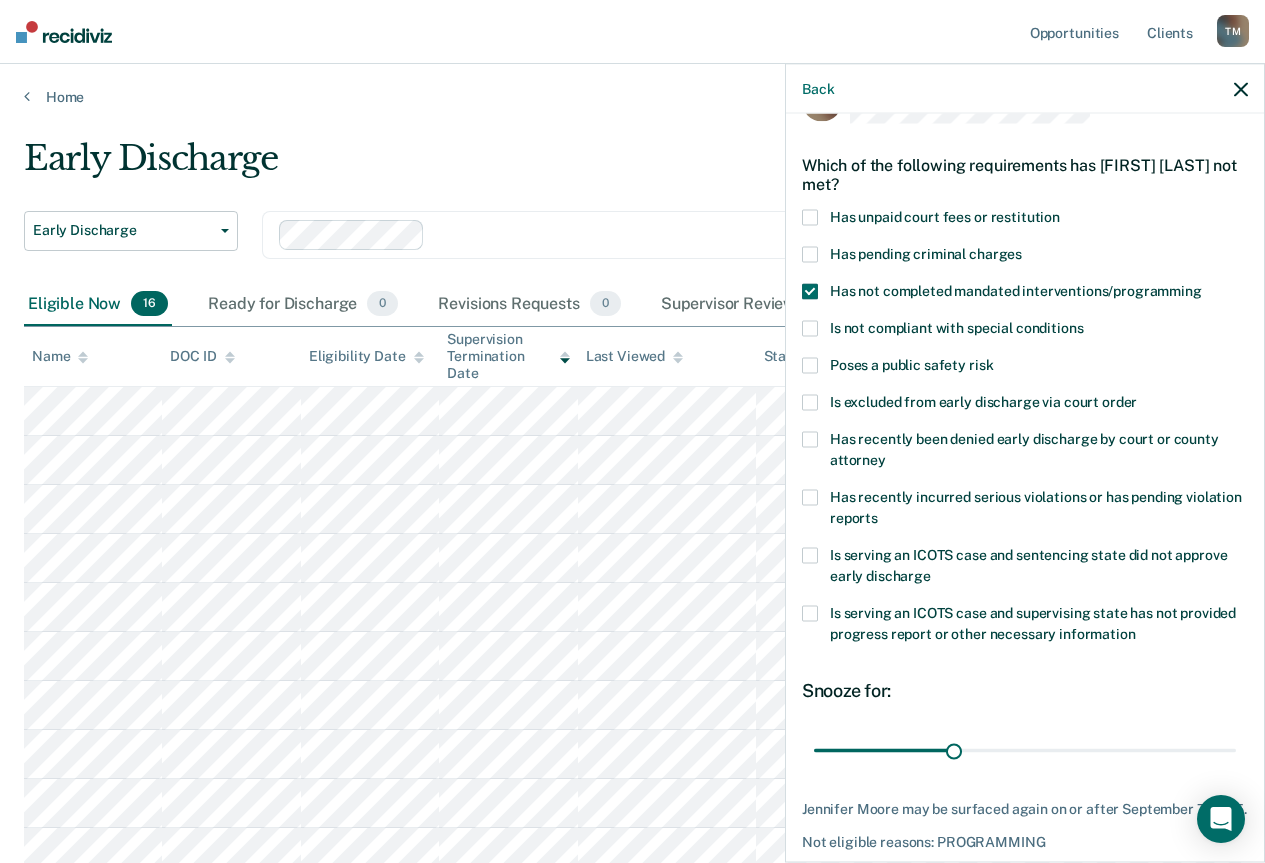 click on "Is not compliant with special conditions" at bounding box center [956, 328] 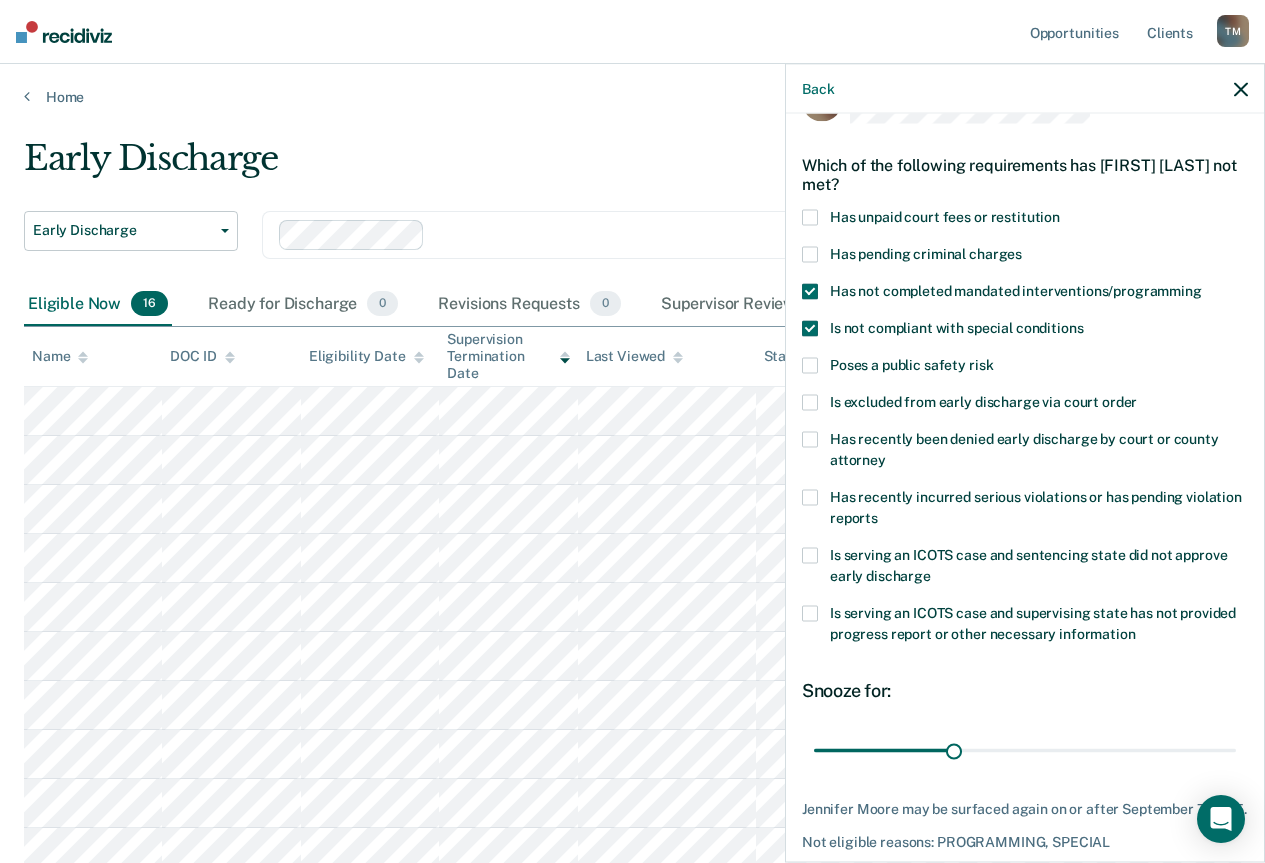click on "Is not compliant with special conditions" at bounding box center (956, 328) 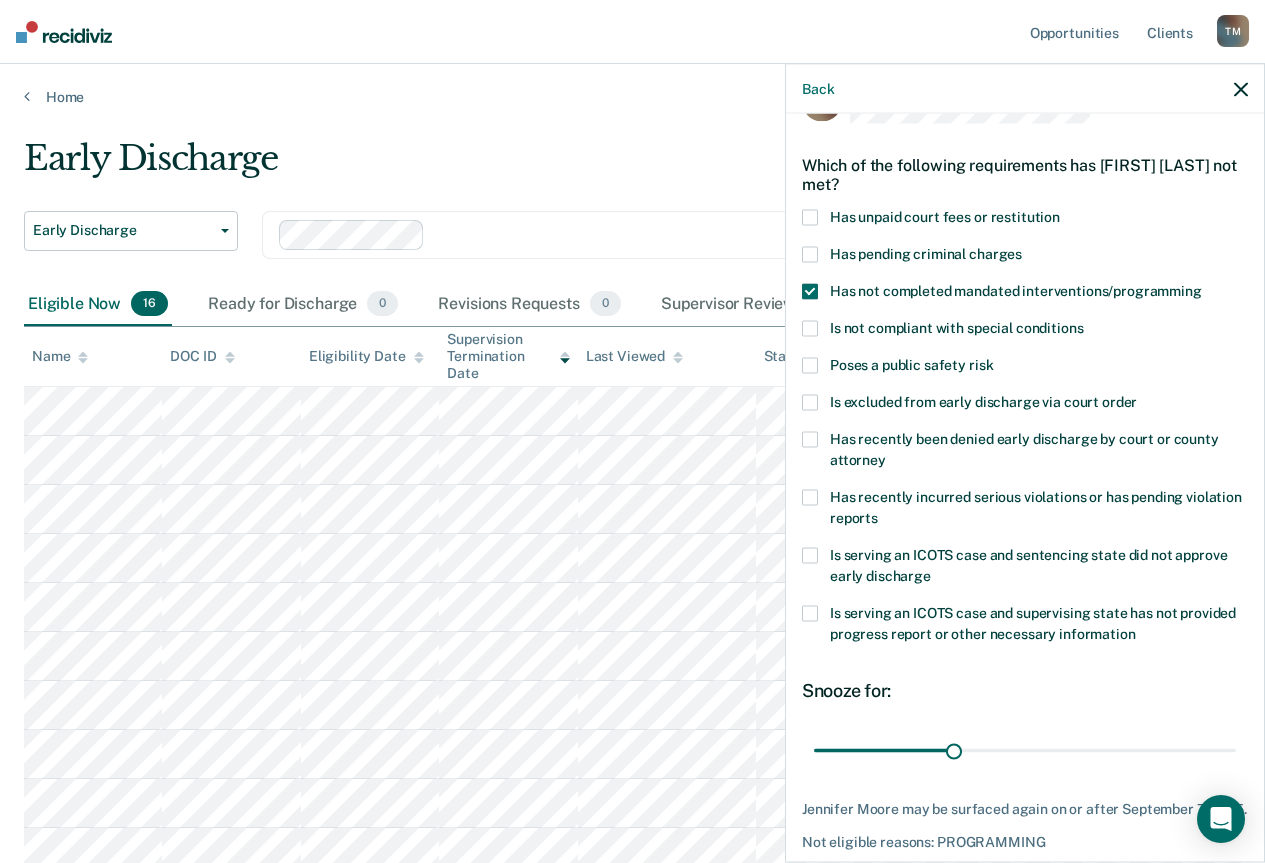 click on "Has recently incurred serious violations or has pending violation reports" at bounding box center (1036, 507) 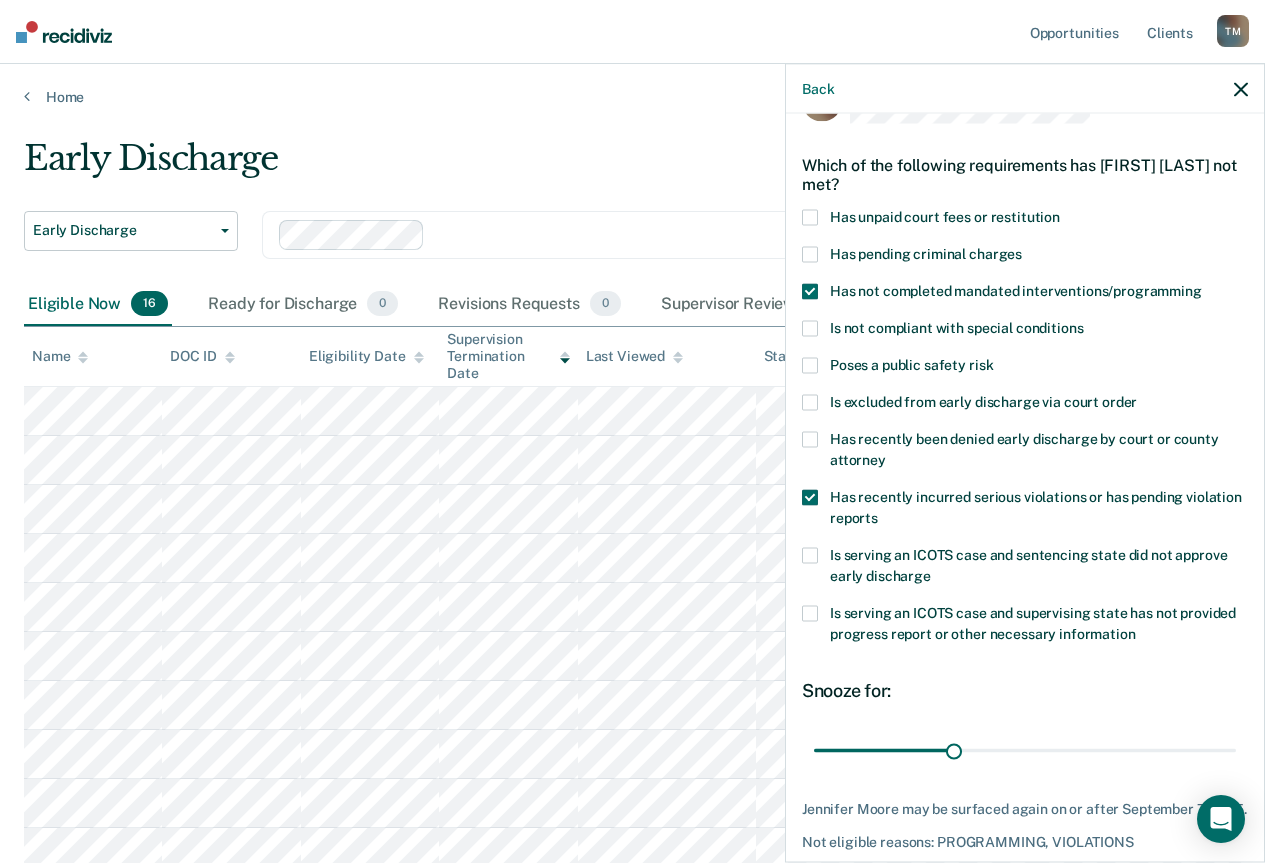 scroll, scrollTop: 157, scrollLeft: 0, axis: vertical 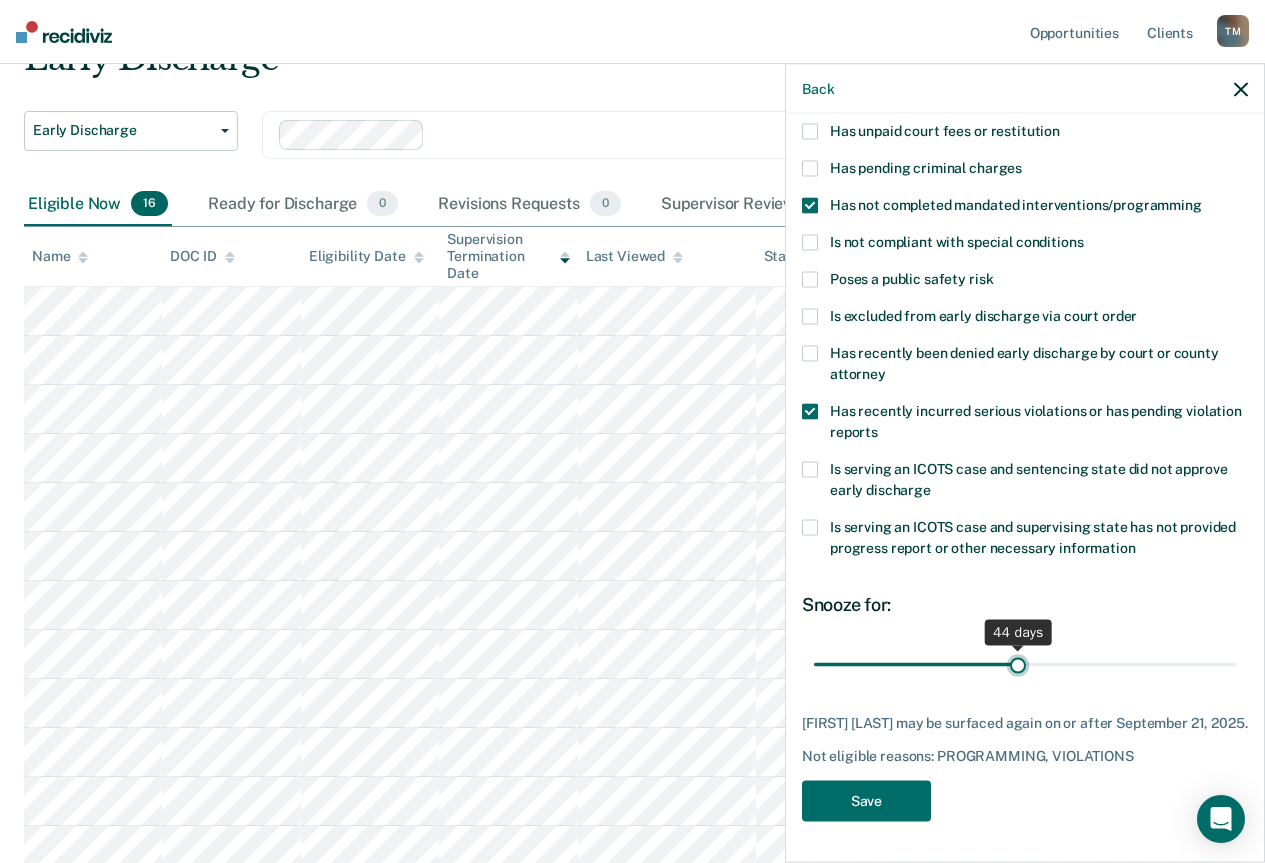 click at bounding box center [1025, 664] 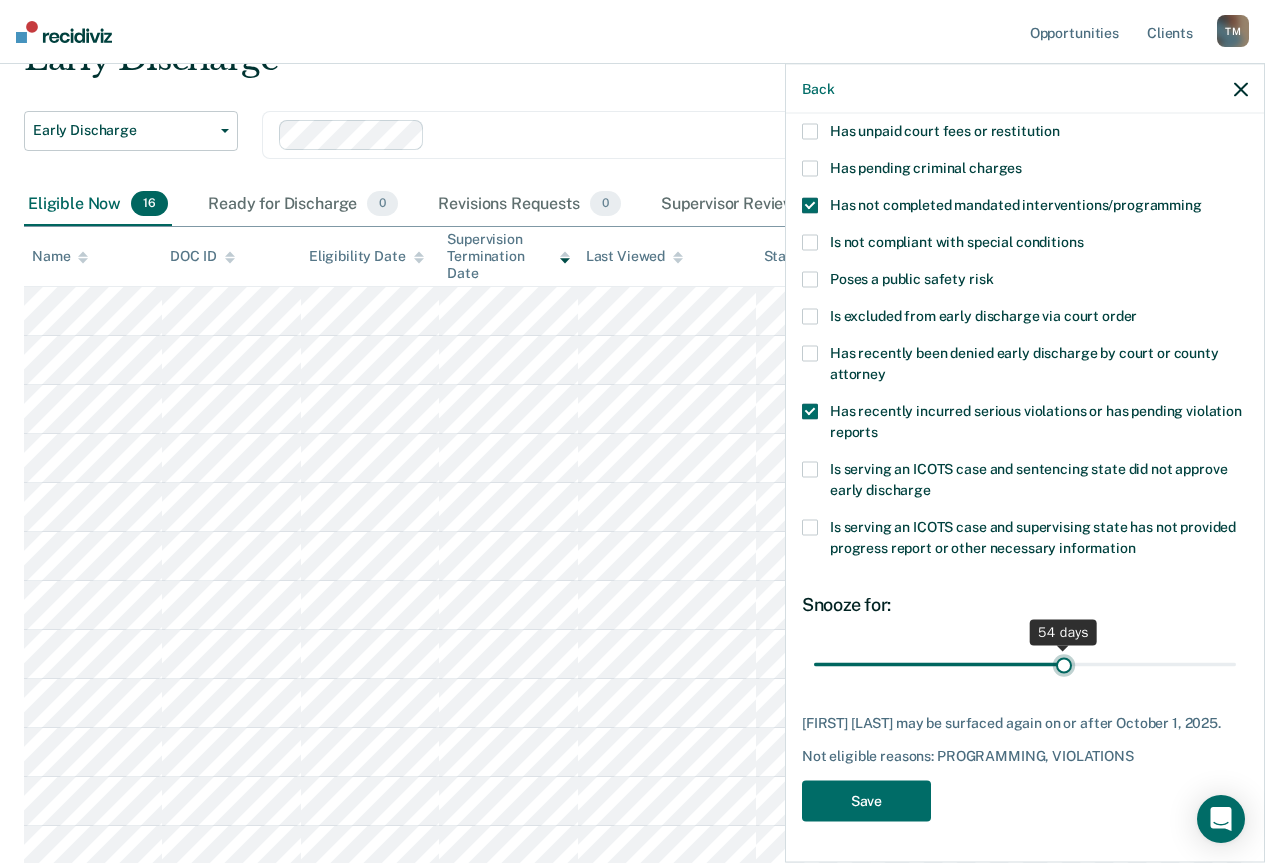 scroll, scrollTop: 140, scrollLeft: 0, axis: vertical 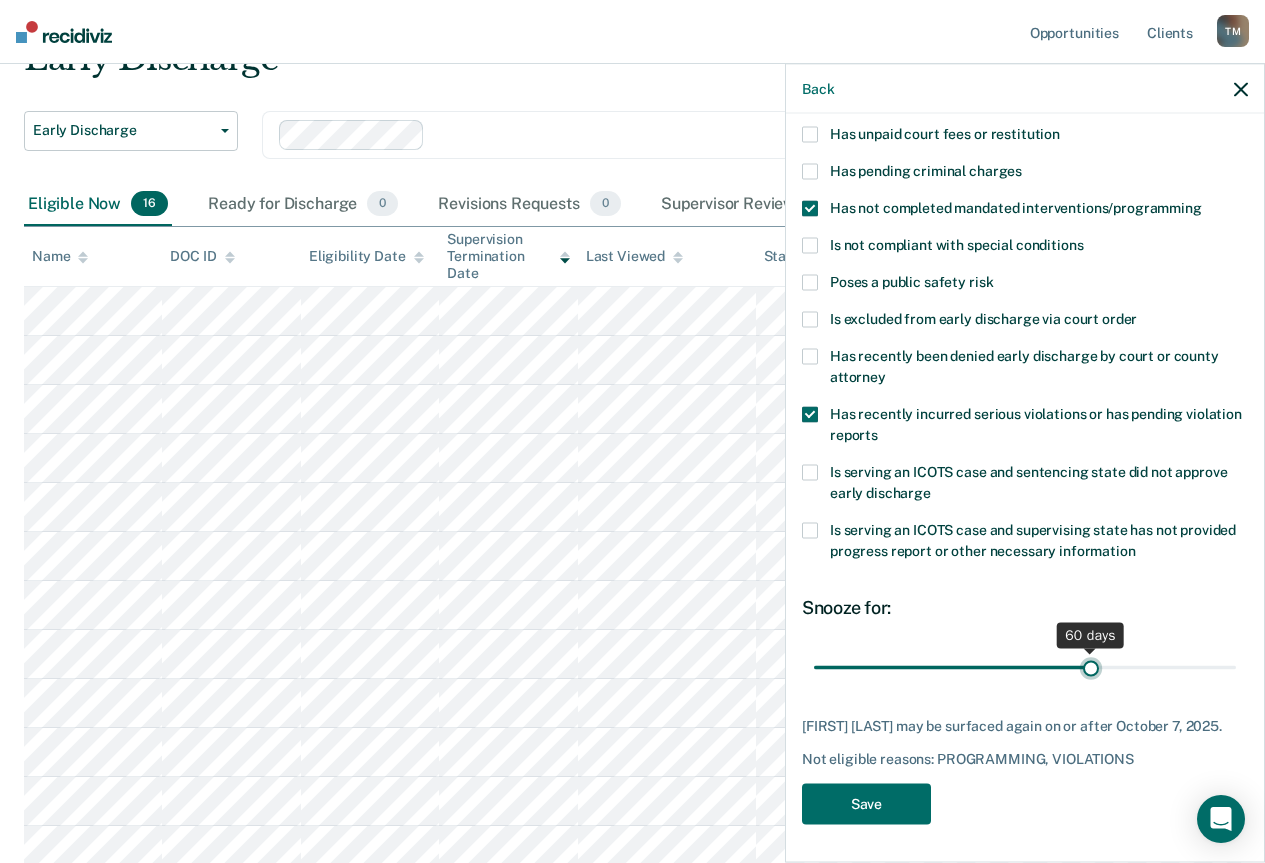 drag, startPoint x: 1011, startPoint y: 643, endPoint x: 1081, endPoint y: 664, distance: 73.082146 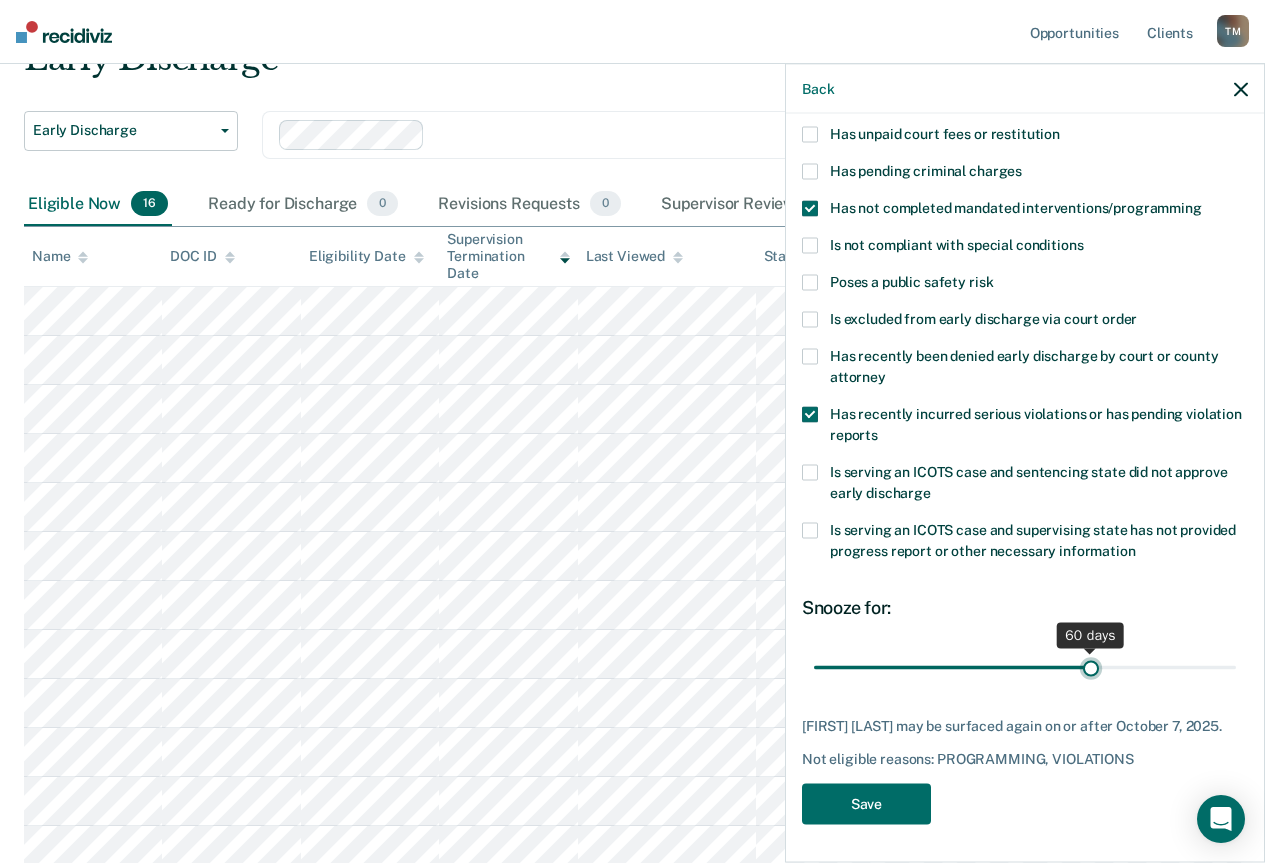 type on "60" 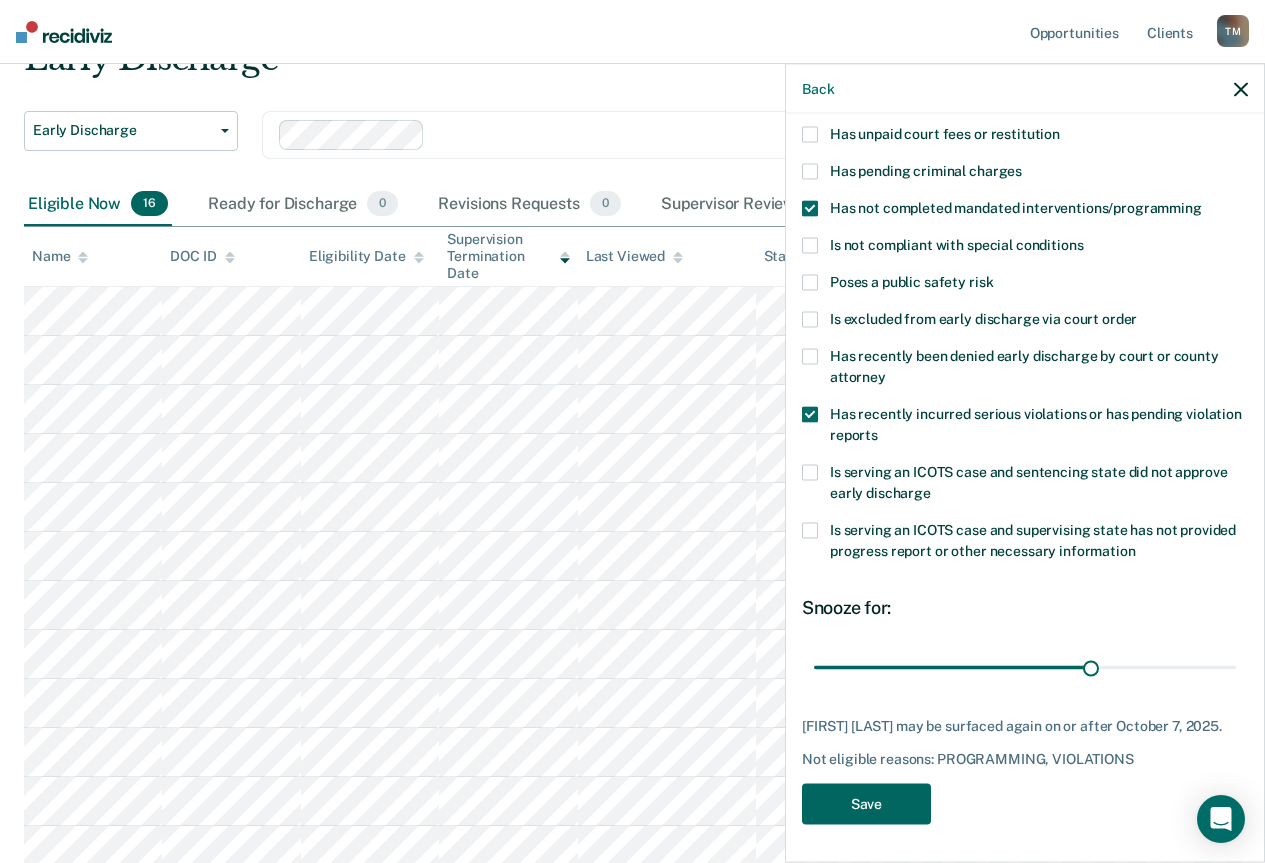 click on "Save" at bounding box center (866, 804) 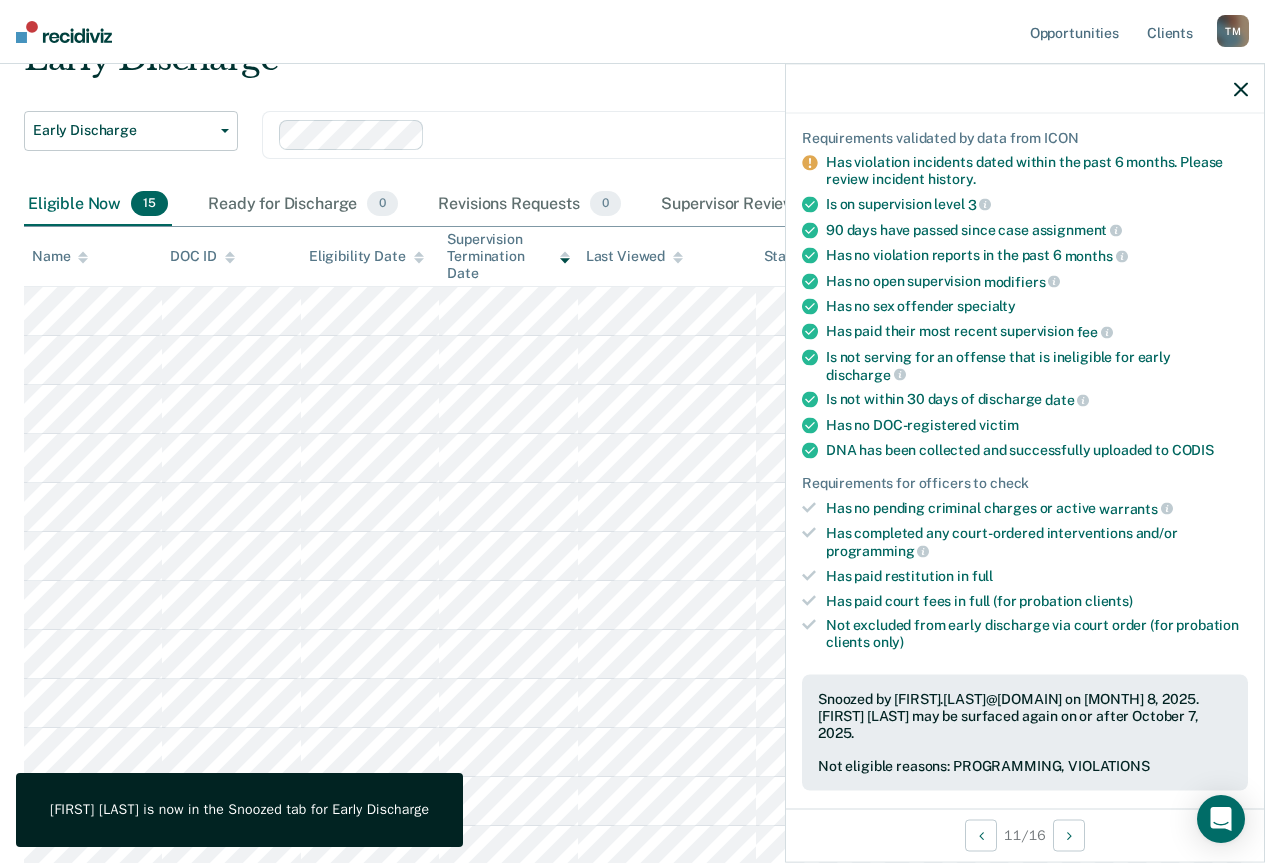 click 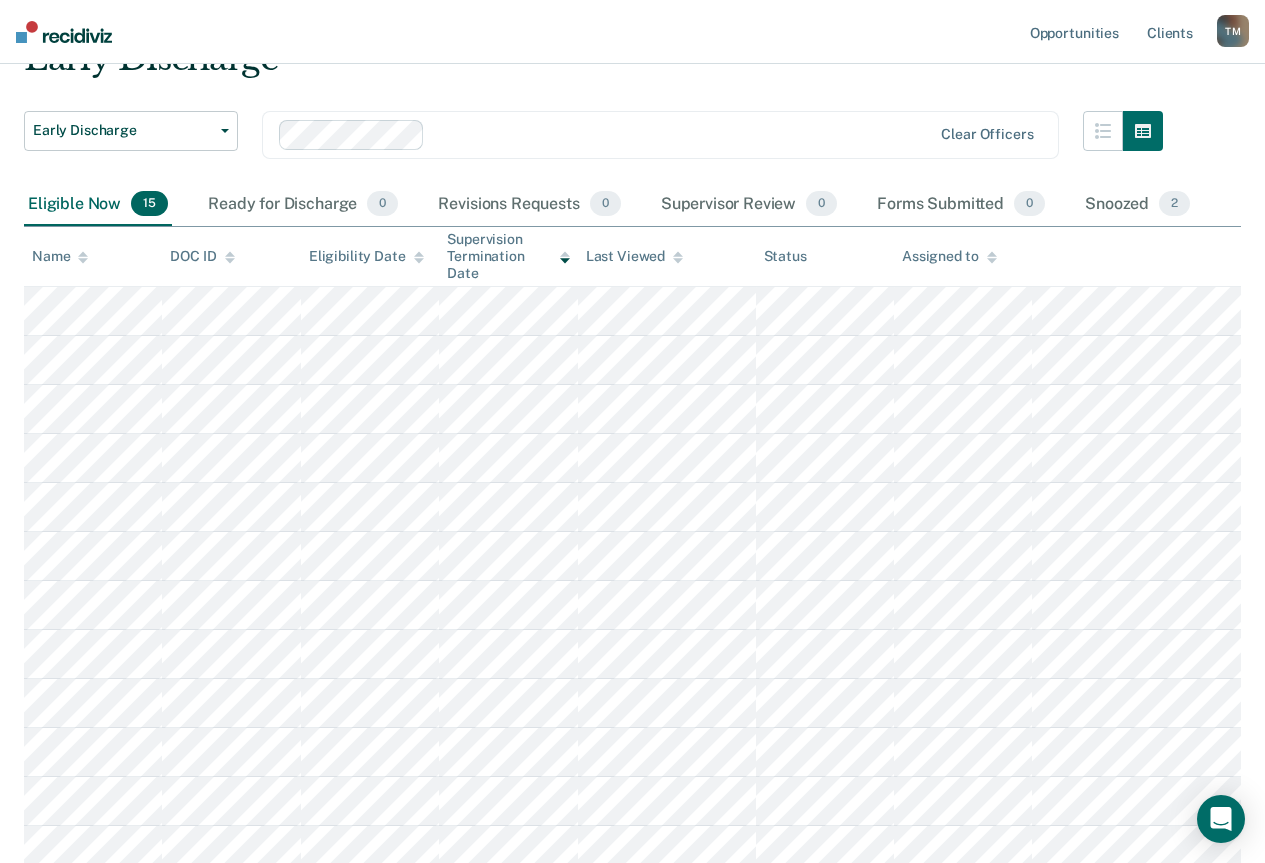 scroll, scrollTop: 0, scrollLeft: 0, axis: both 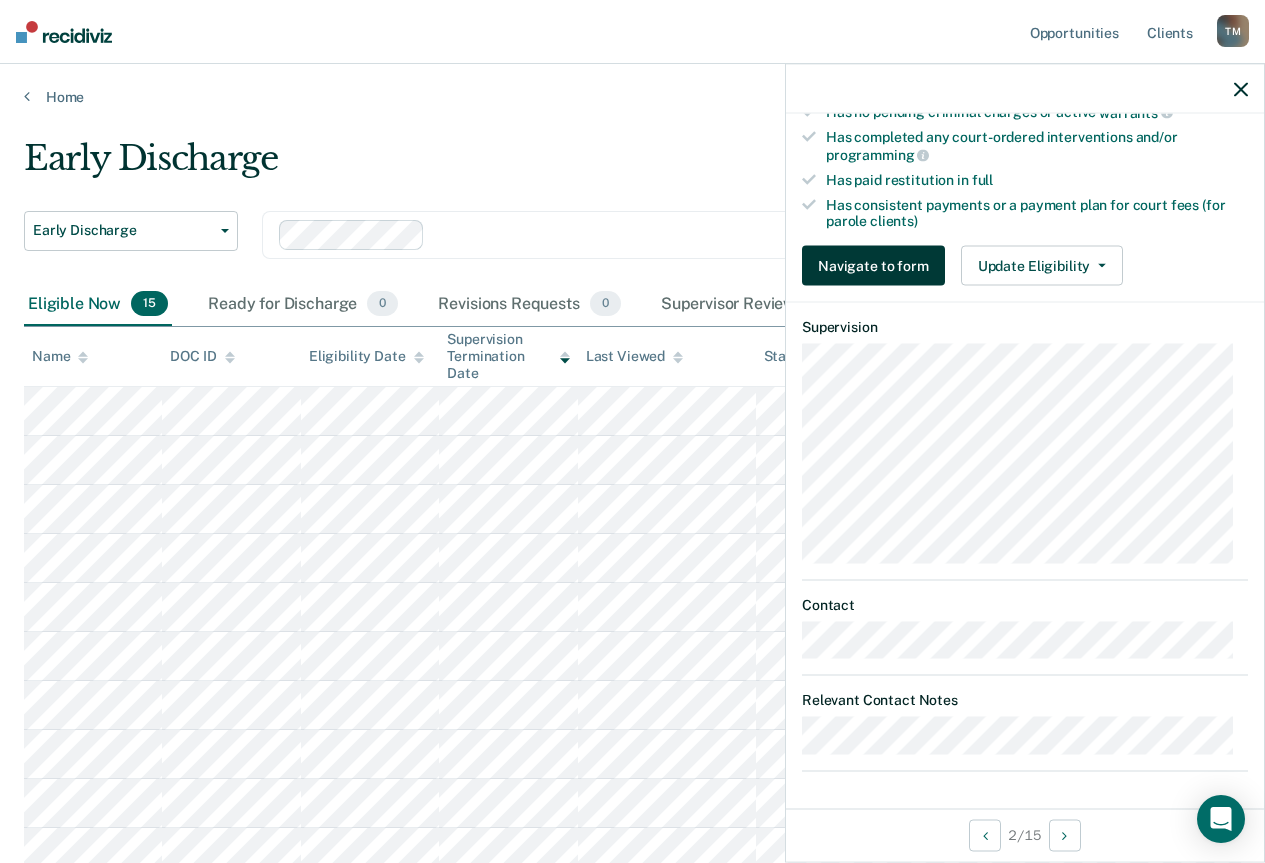 click on "Navigate to form" at bounding box center [873, 266] 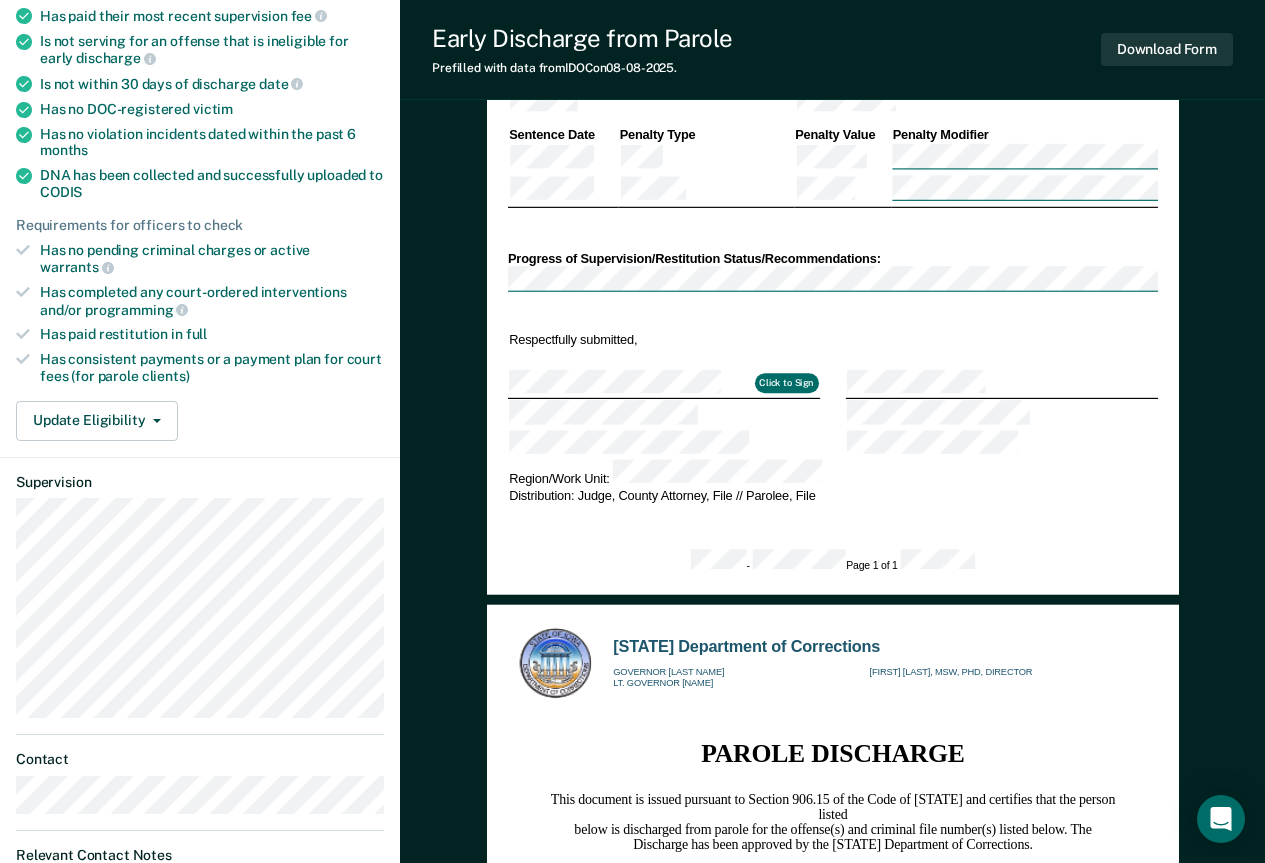 scroll, scrollTop: 0, scrollLeft: 0, axis: both 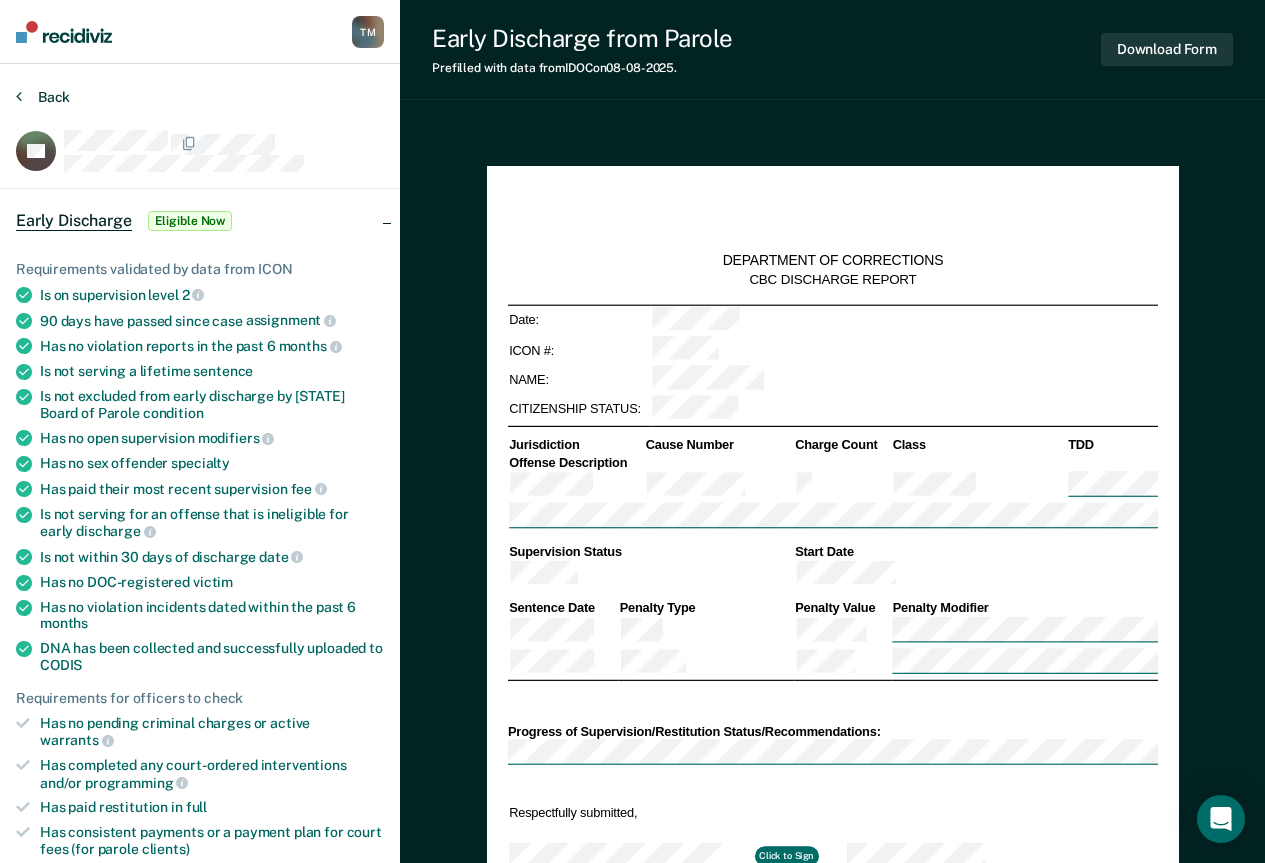 click on "Back" at bounding box center (43, 97) 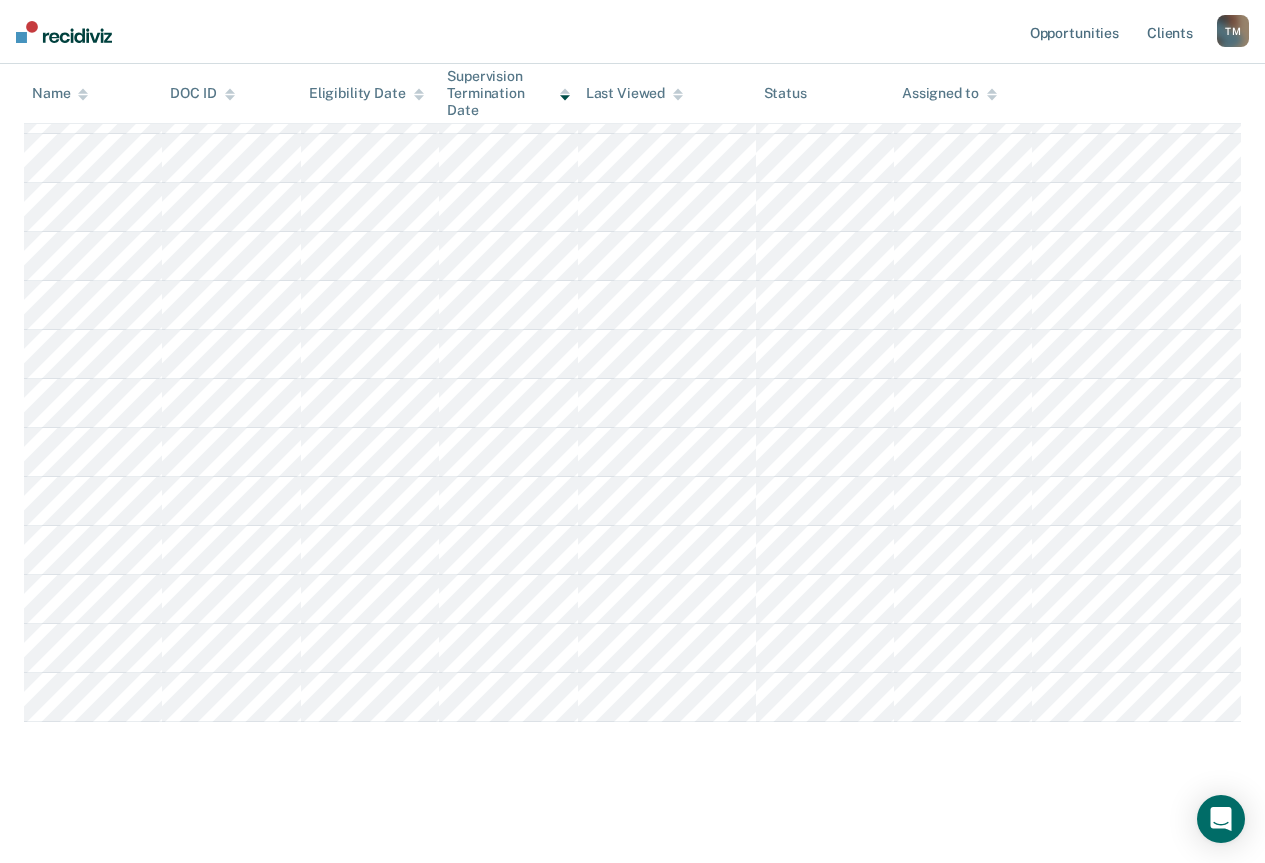 scroll, scrollTop: 403, scrollLeft: 0, axis: vertical 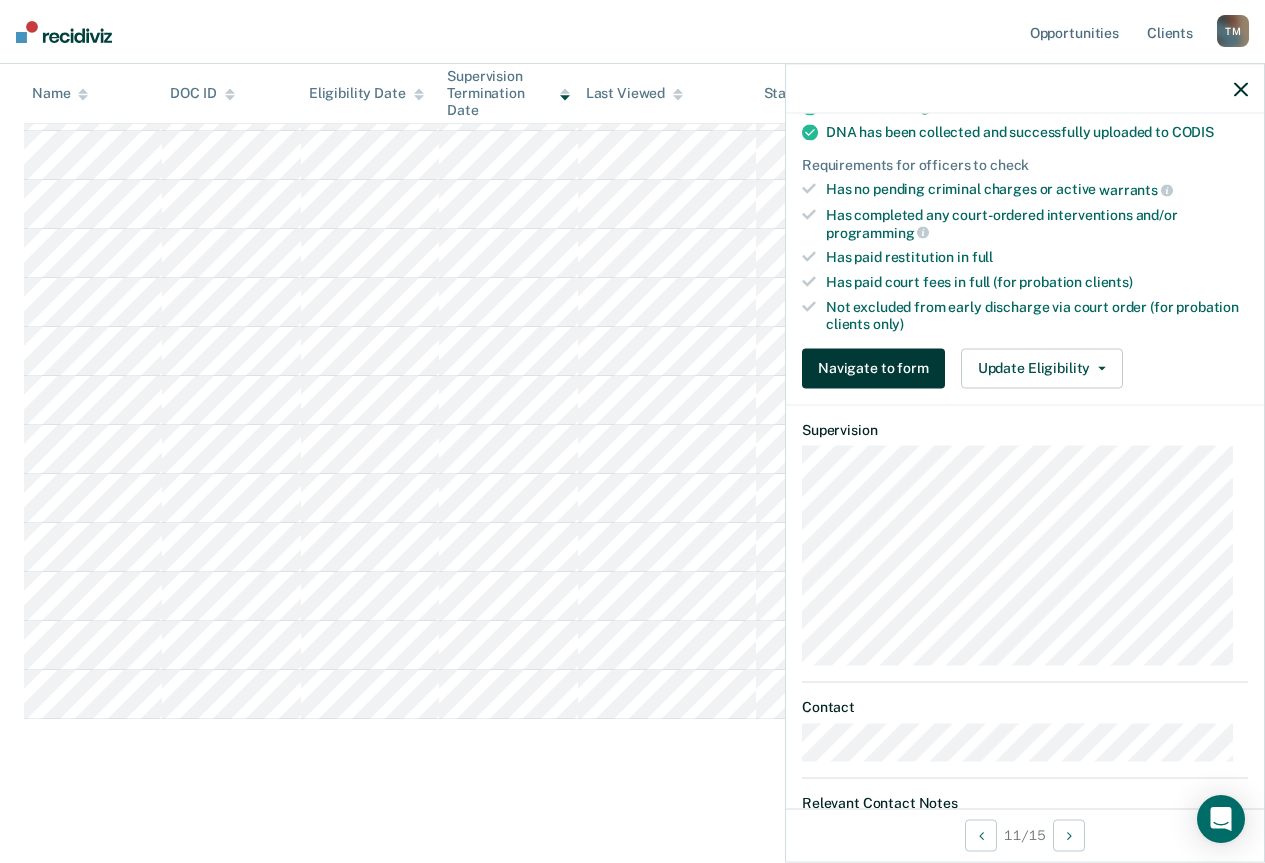 click on "Navigate to form" at bounding box center (873, 368) 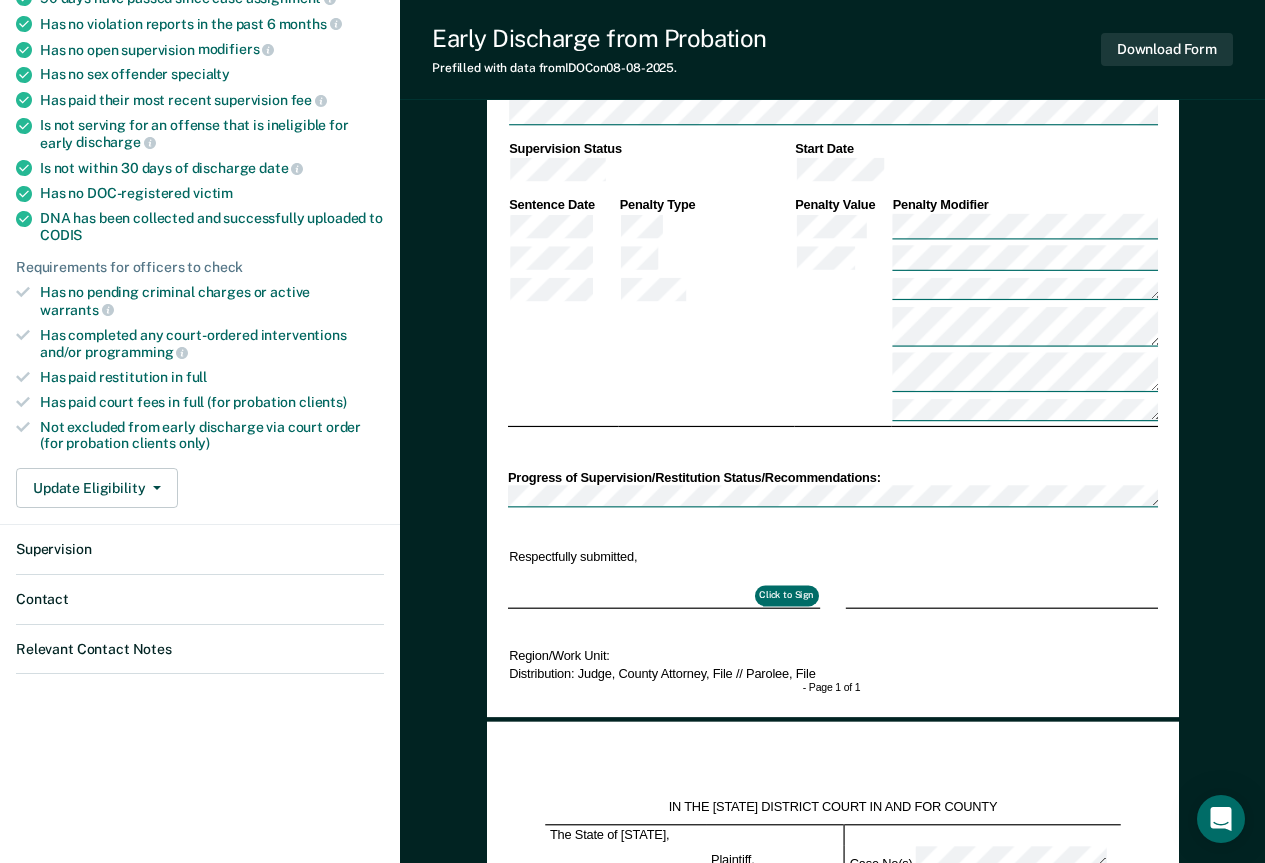 scroll, scrollTop: 0, scrollLeft: 0, axis: both 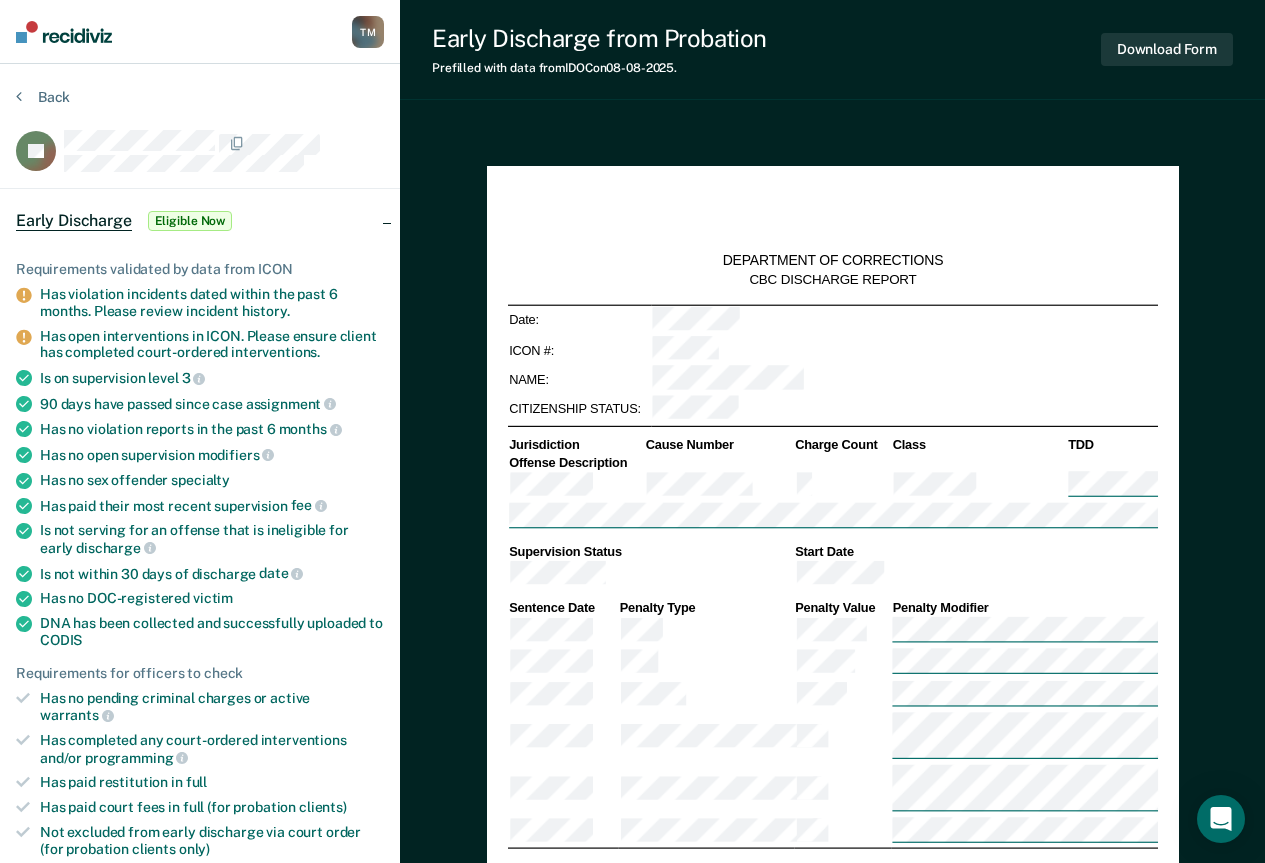 type on "x" 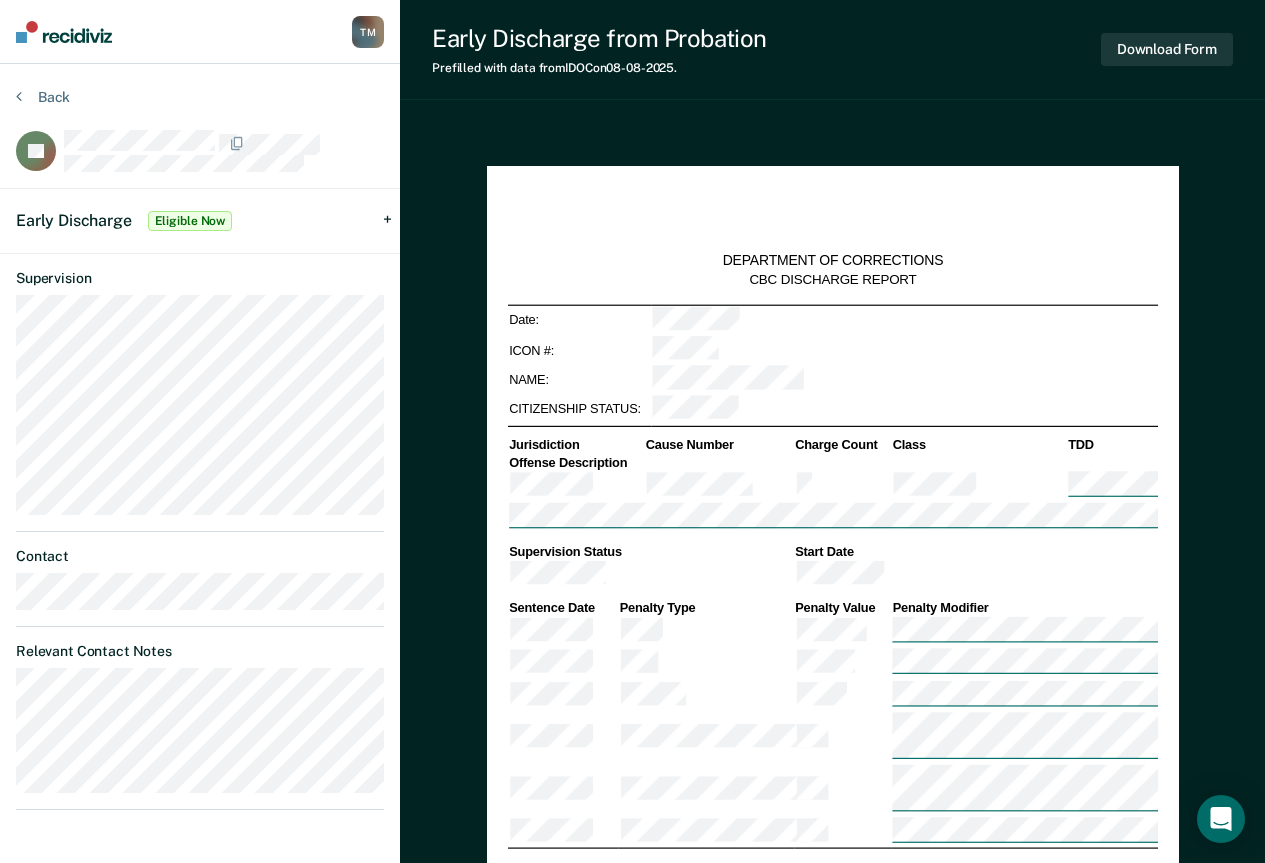 click on "Early Discharge Eligible Now" at bounding box center (200, 221) 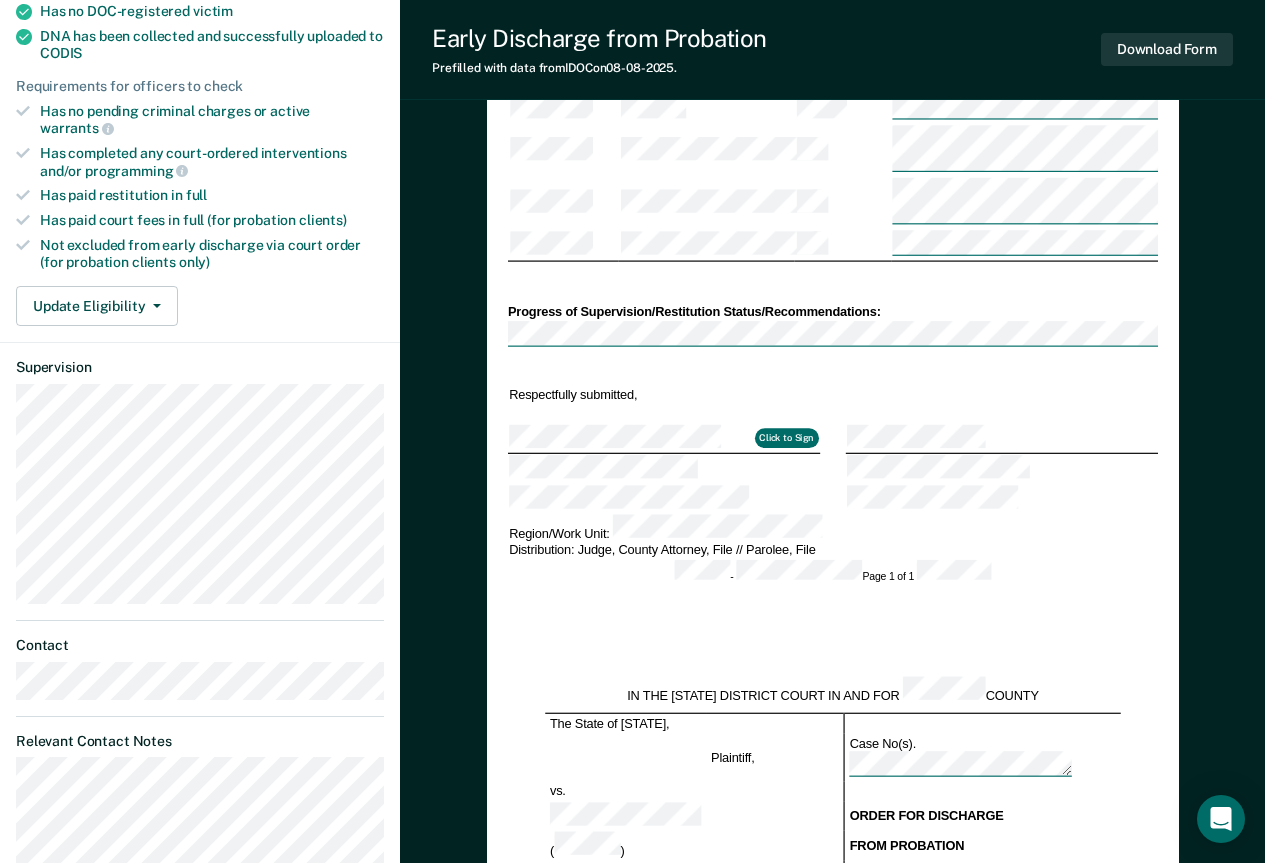 scroll, scrollTop: 0, scrollLeft: 0, axis: both 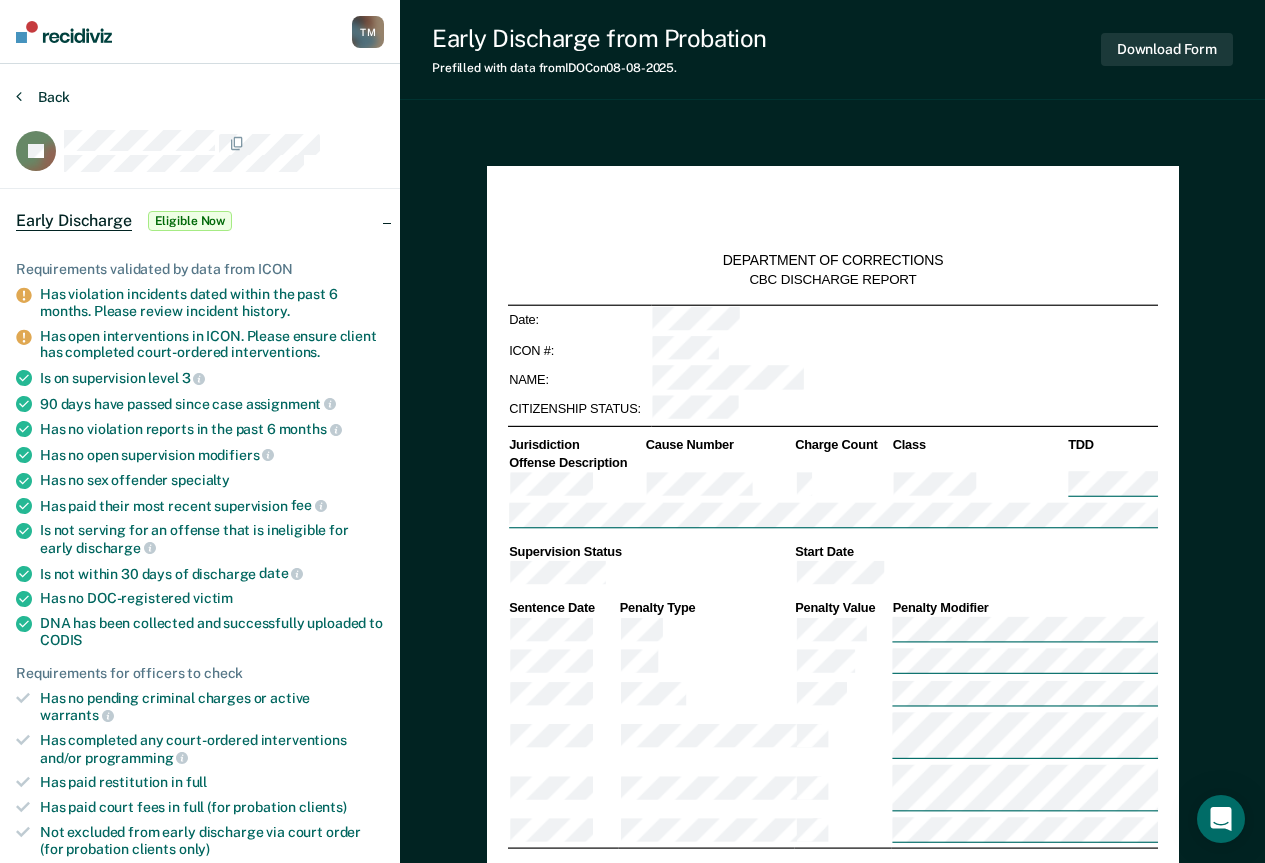 click on "Back" at bounding box center (43, 97) 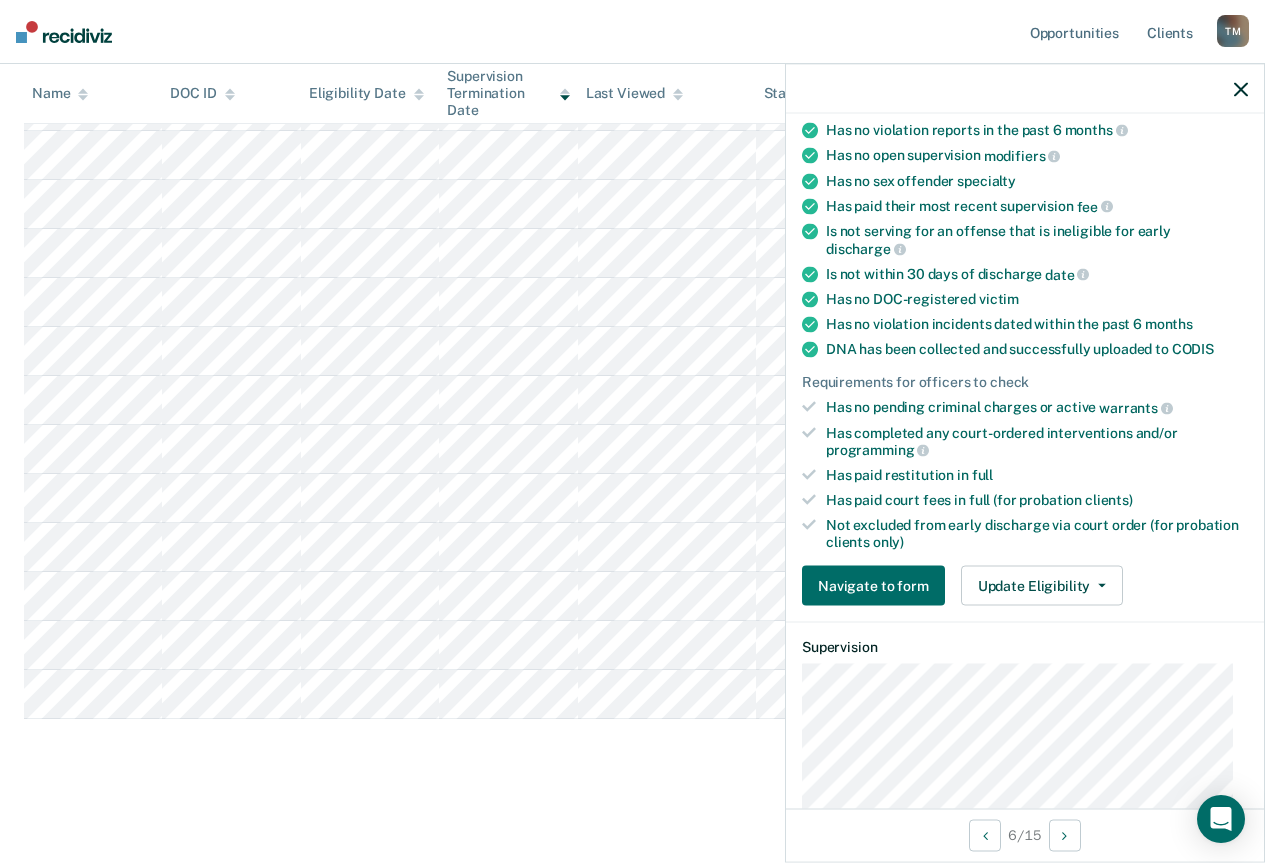 scroll, scrollTop: 124, scrollLeft: 0, axis: vertical 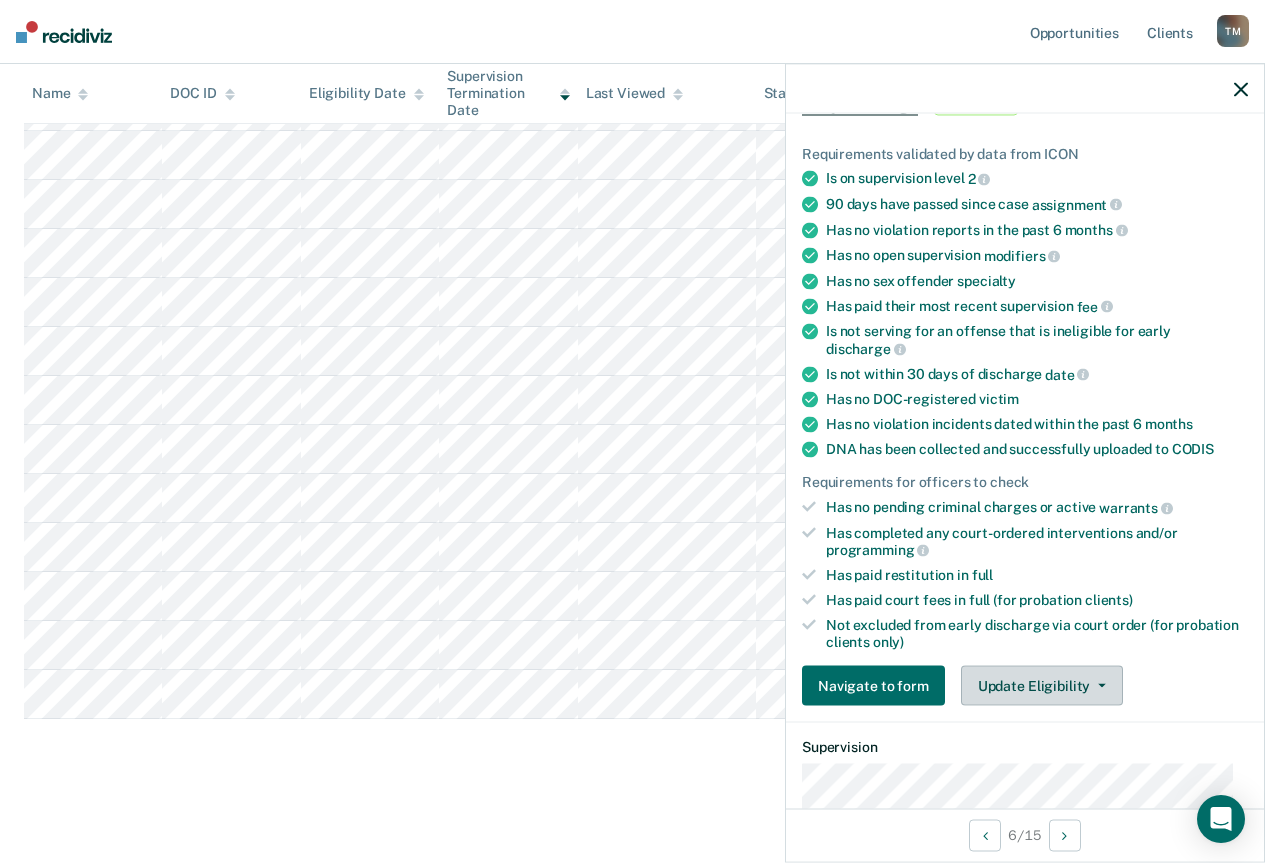 click on "Update Eligibility" at bounding box center (1042, 686) 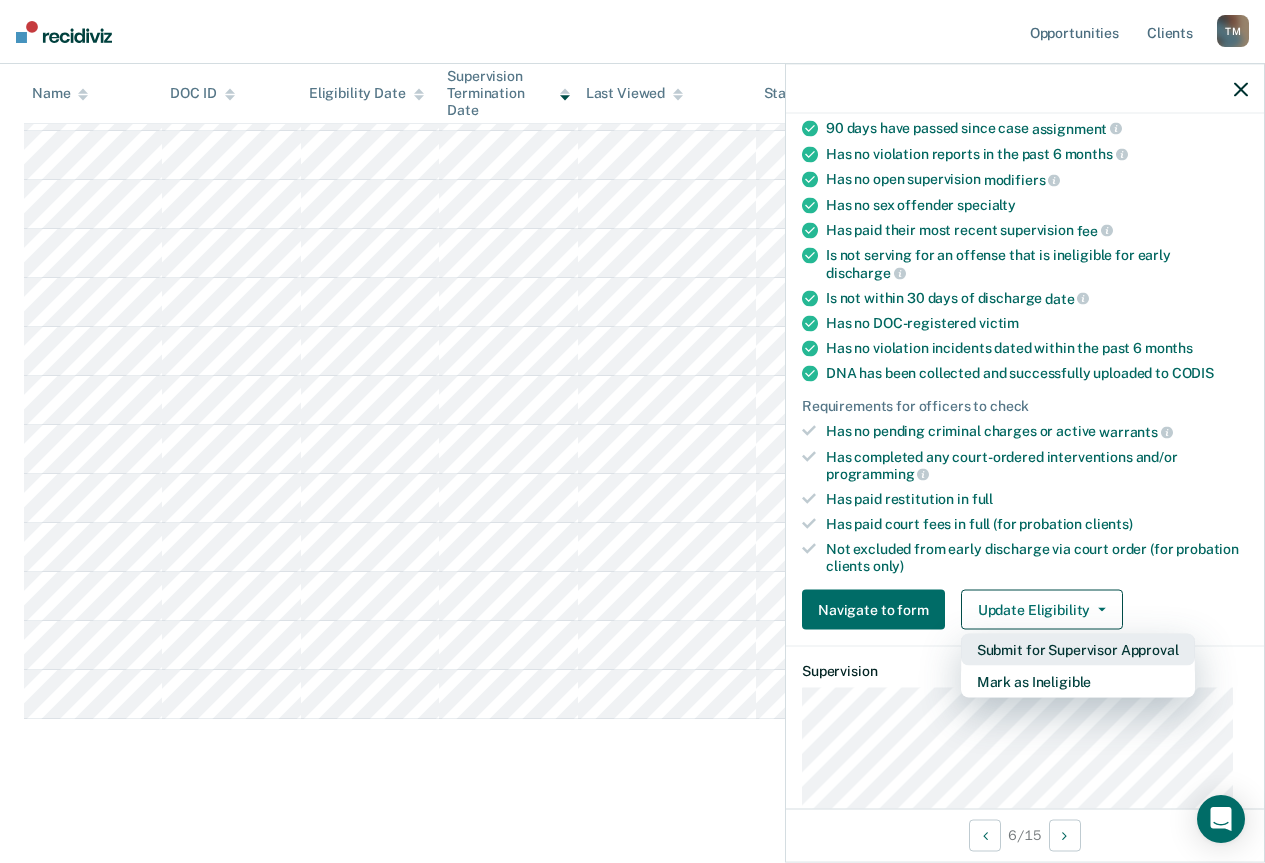 scroll, scrollTop: 400, scrollLeft: 0, axis: vertical 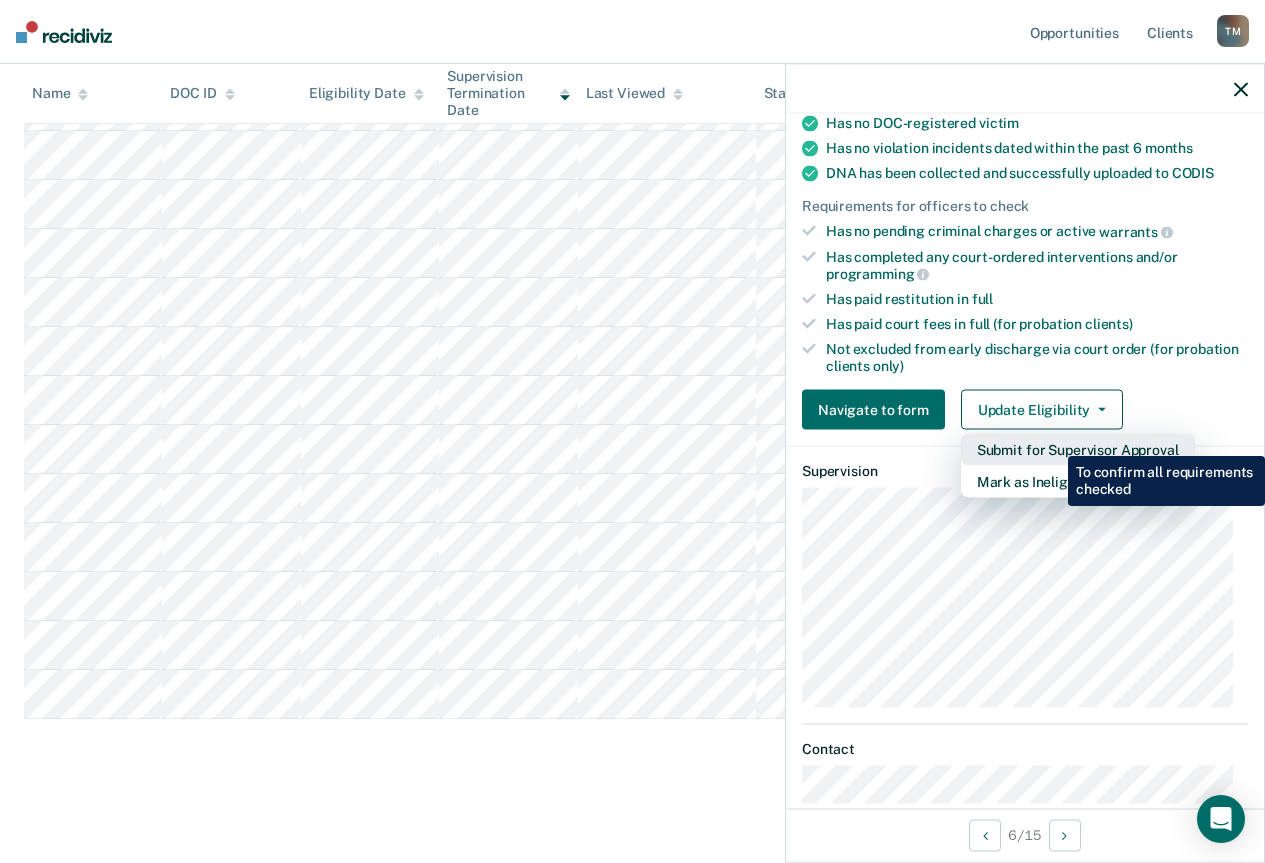 click on "Submit for Supervisor Approval" at bounding box center [1078, 450] 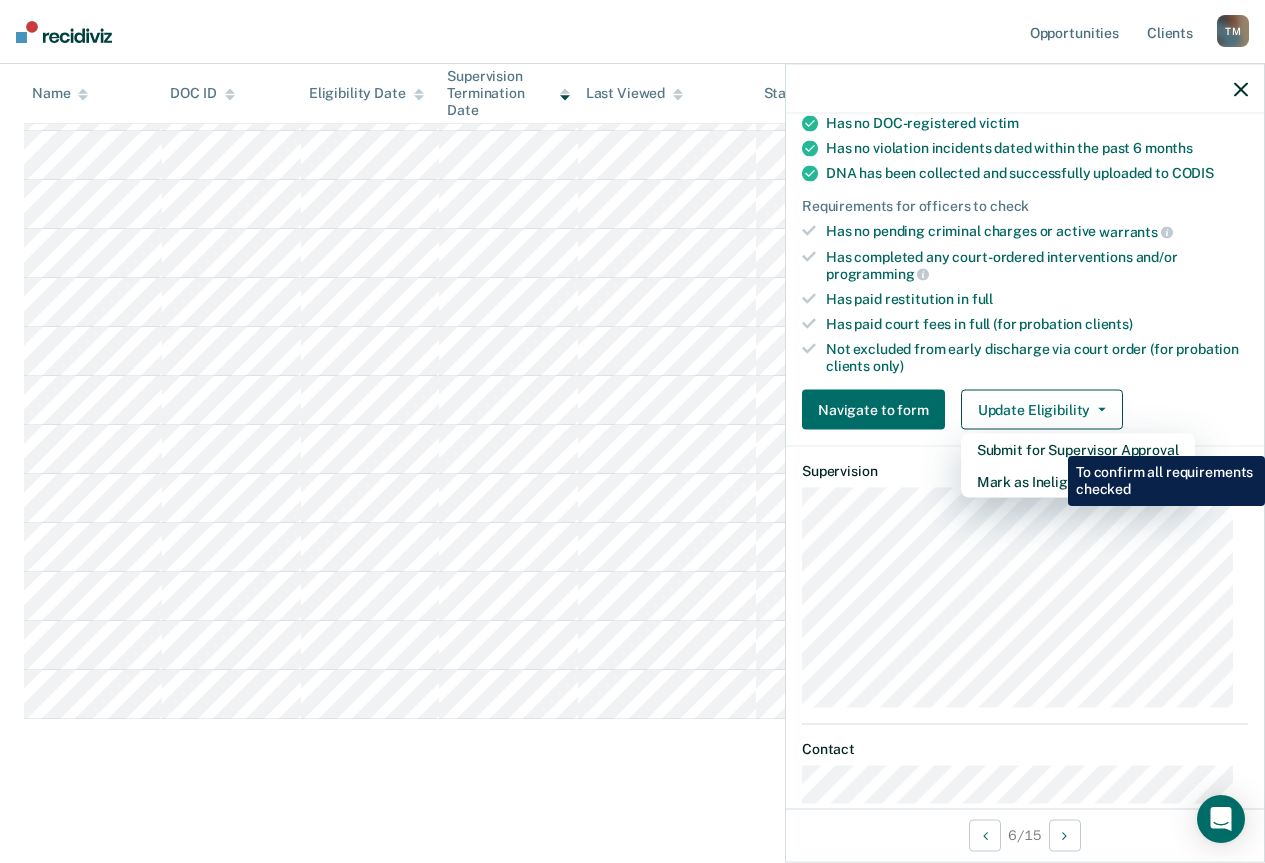 scroll, scrollTop: 268, scrollLeft: 0, axis: vertical 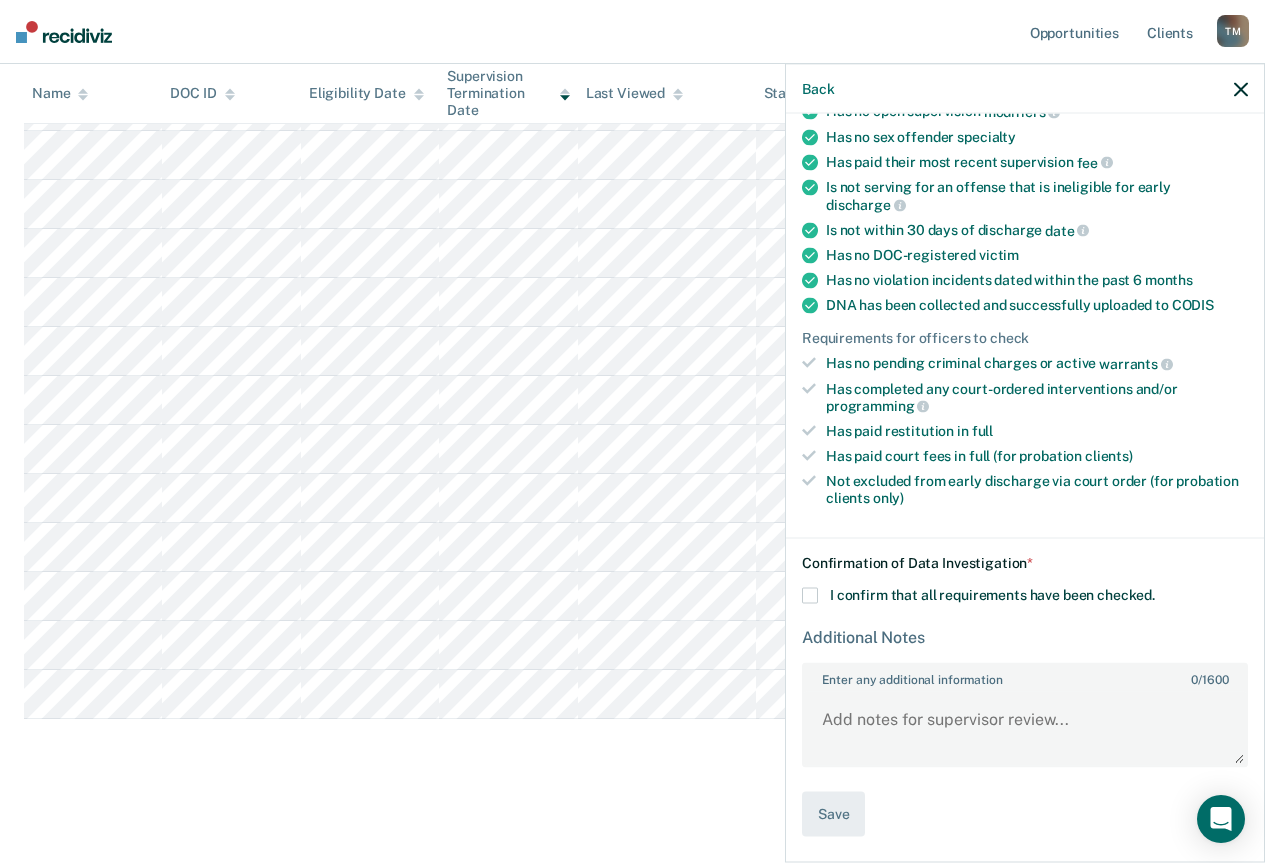 click on "I confirm that all requirements have been checked." at bounding box center (992, 595) 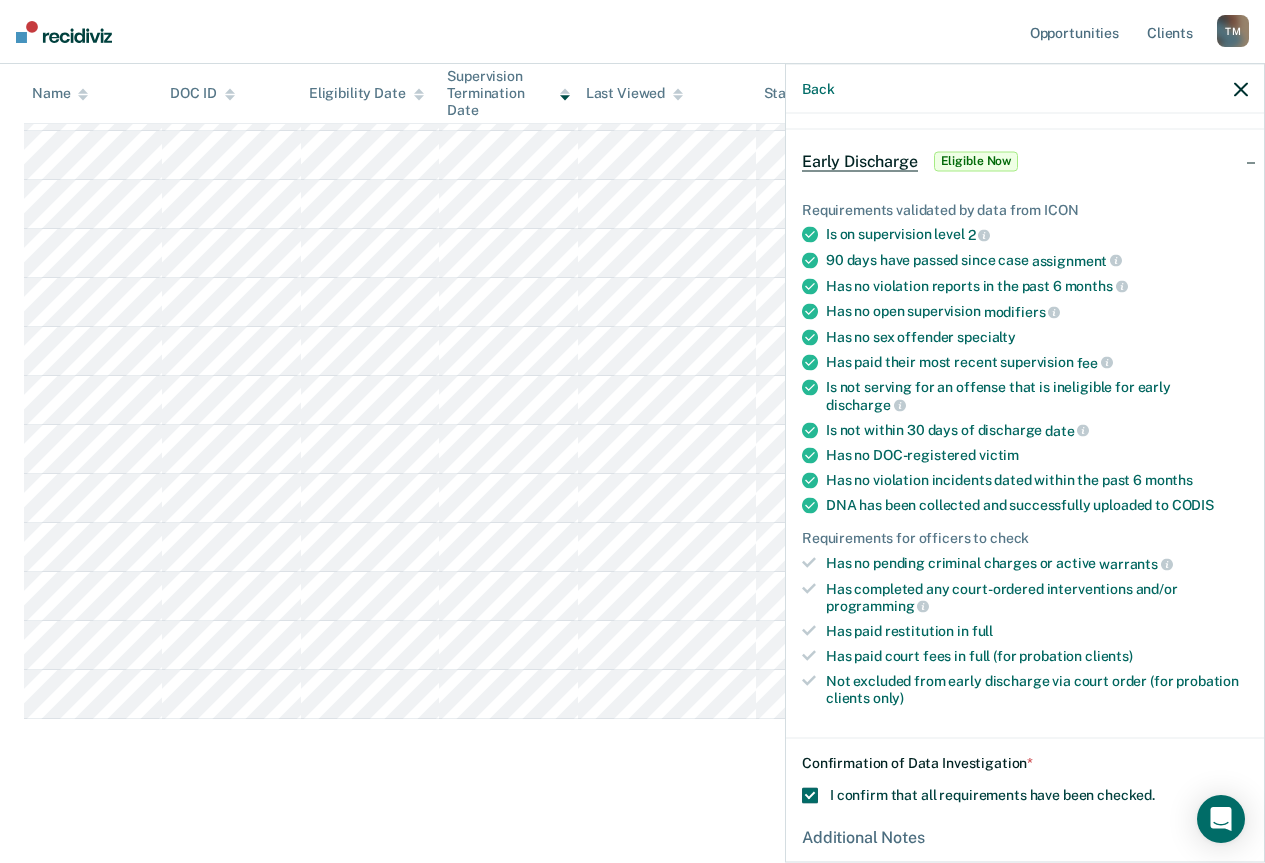 scroll, scrollTop: 0, scrollLeft: 0, axis: both 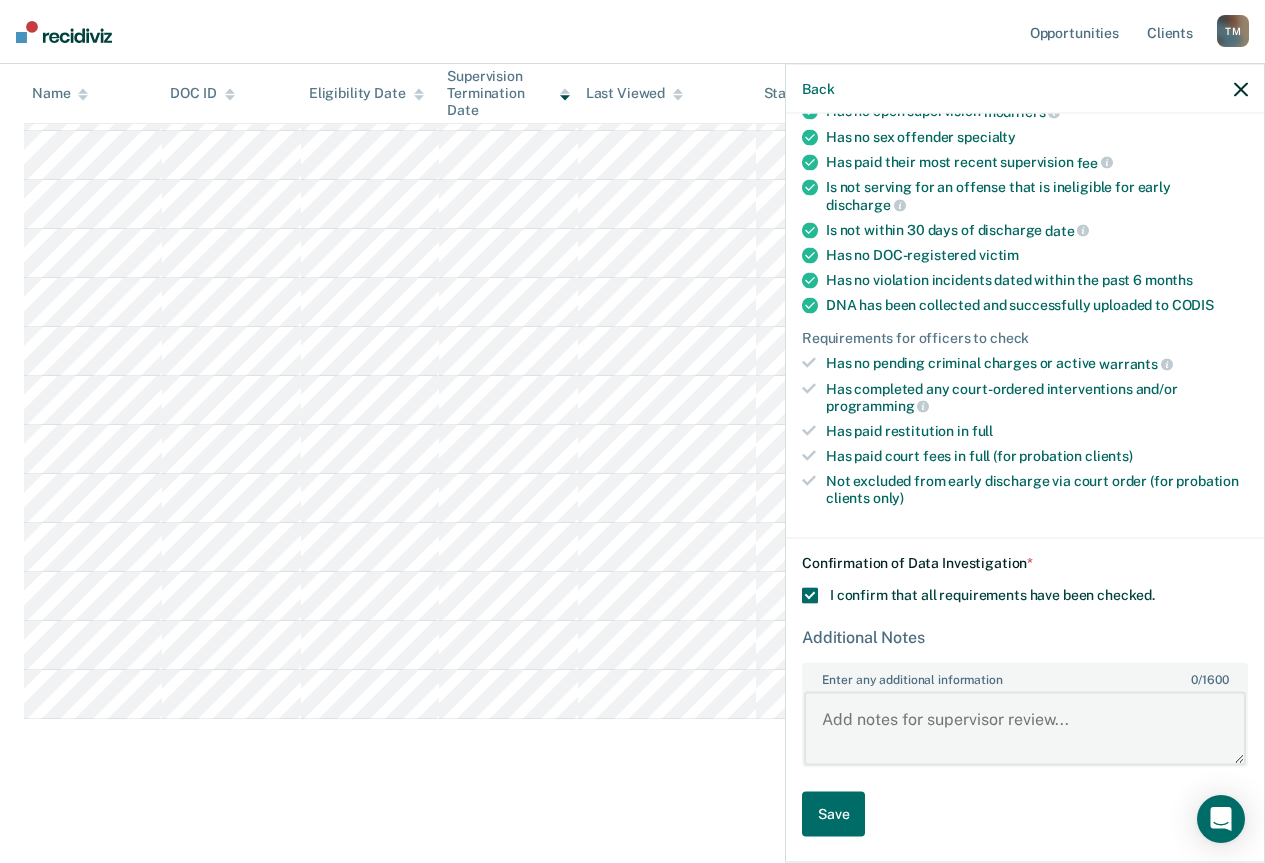 click on "Enter any additional information 0  /  1600" at bounding box center (1025, 728) 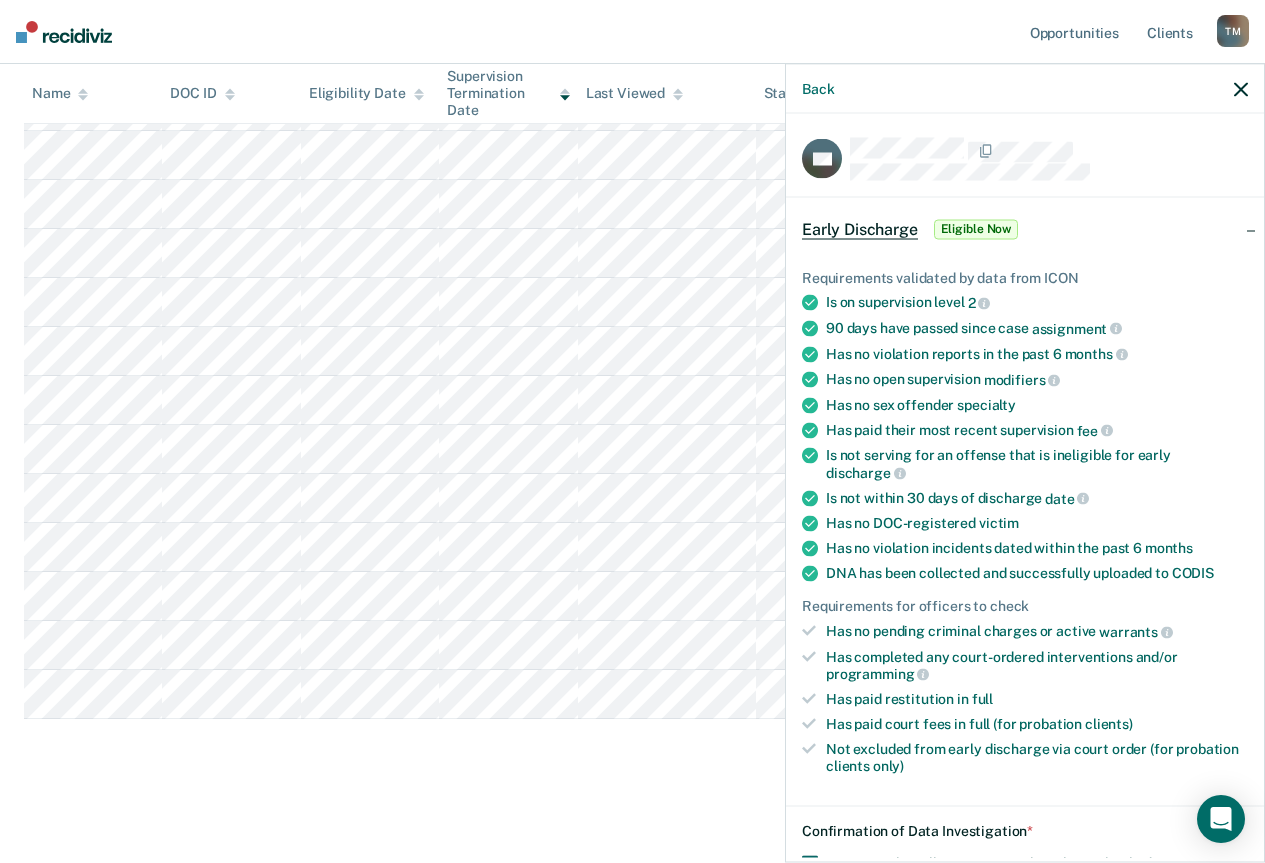 scroll, scrollTop: 268, scrollLeft: 0, axis: vertical 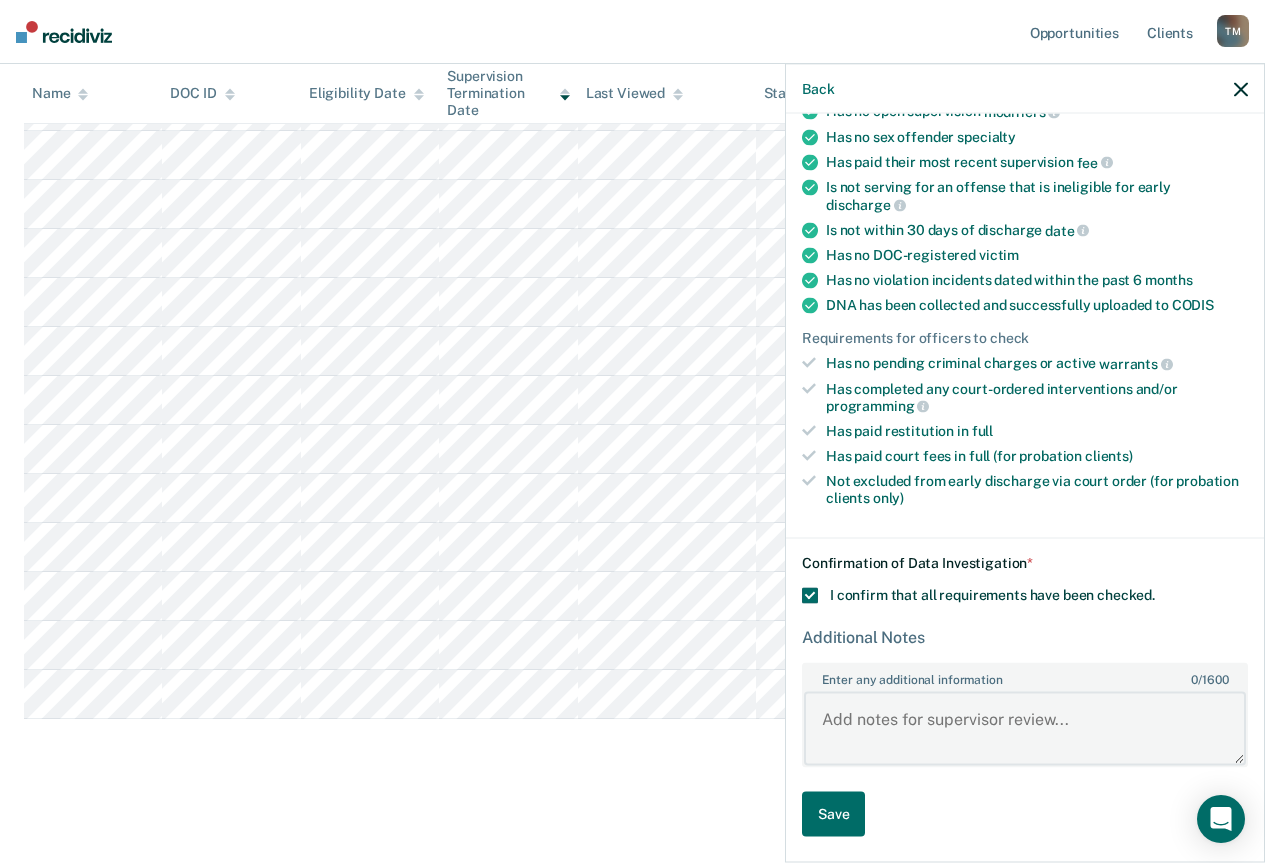 click on "Enter any additional information 0  /  1600" at bounding box center (1025, 728) 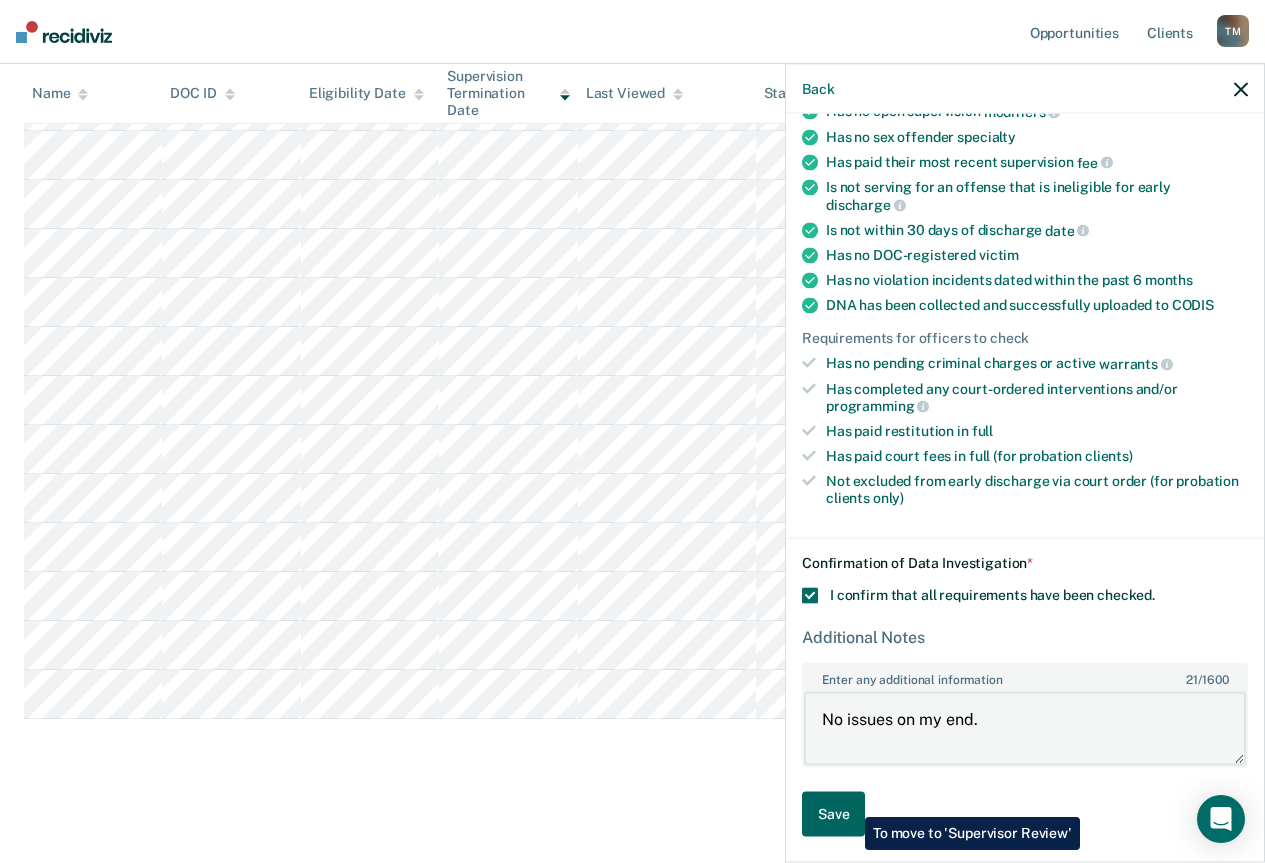 type on "No issues on my end." 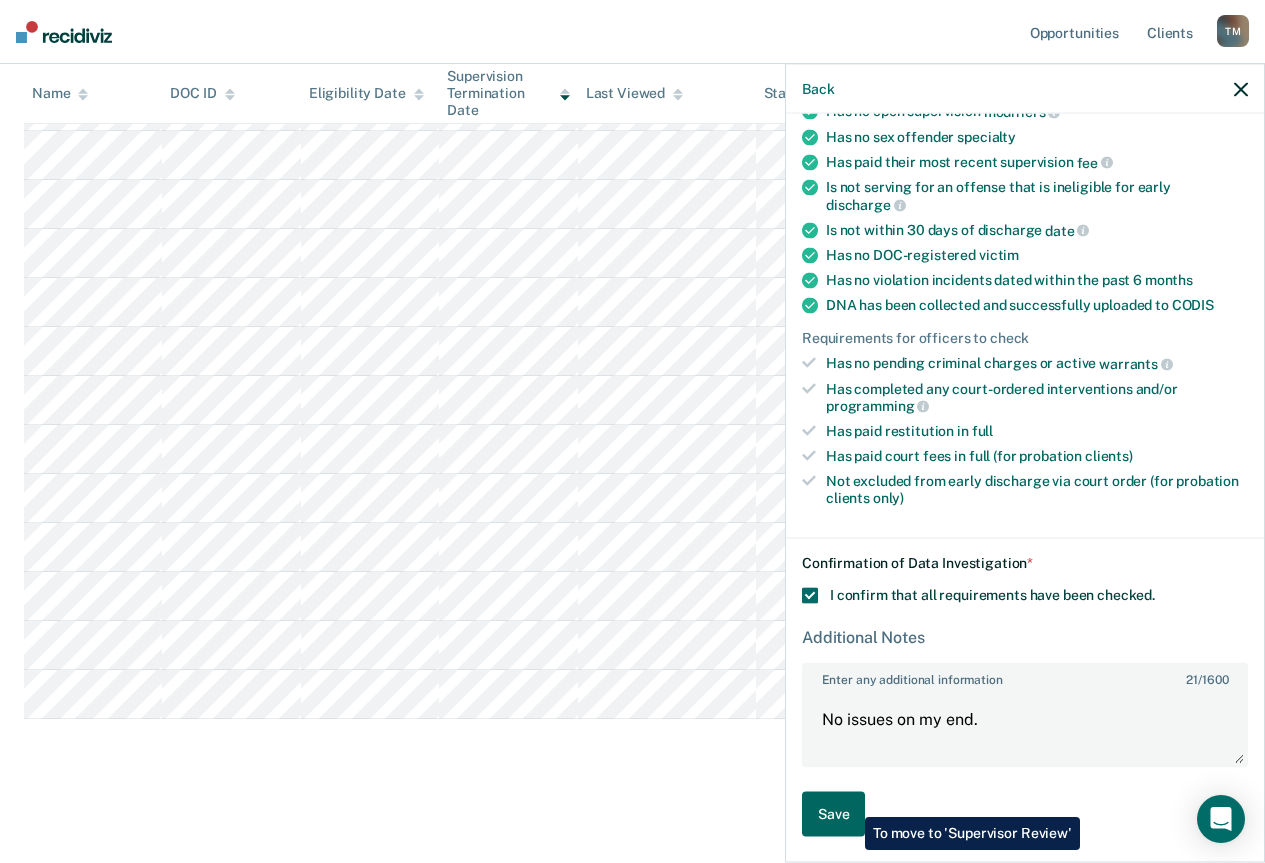 click on "Save" at bounding box center (833, 814) 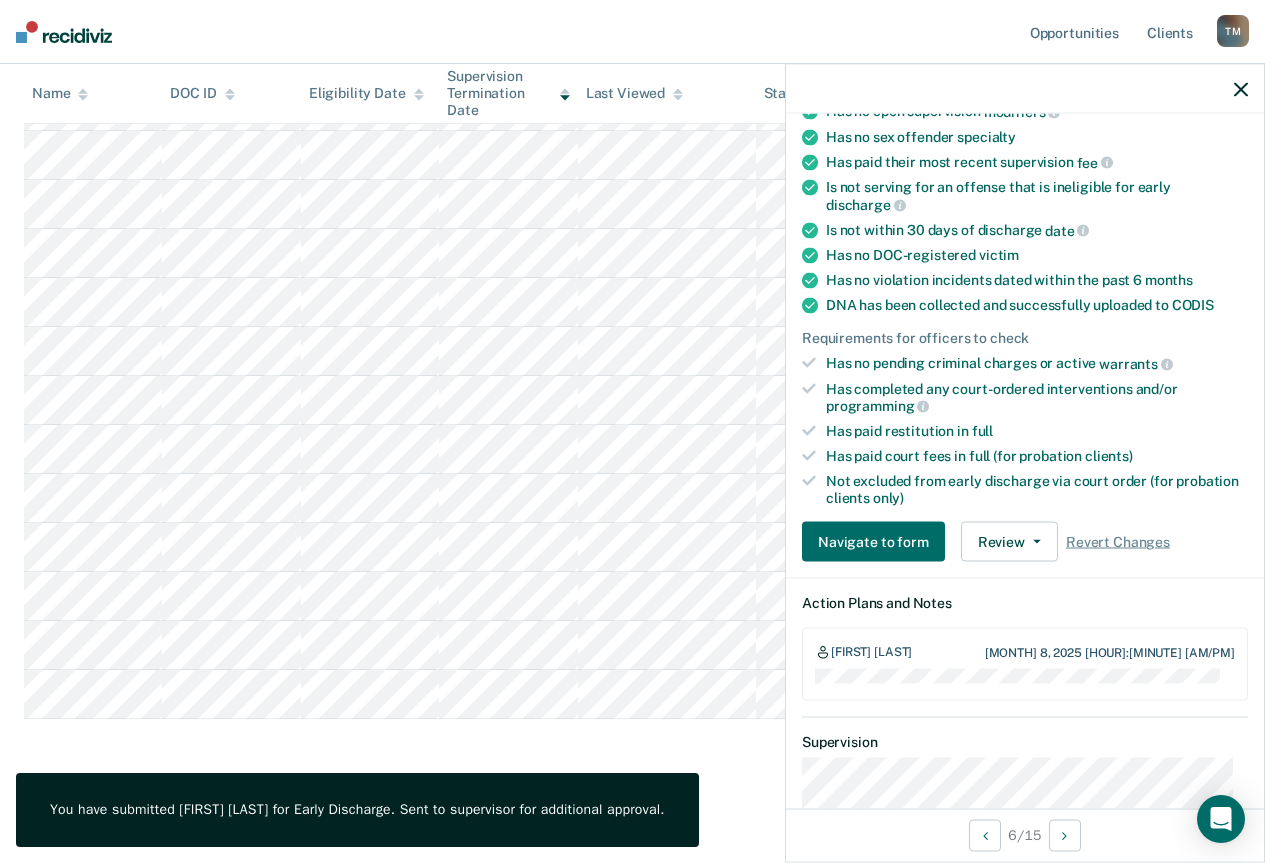 click 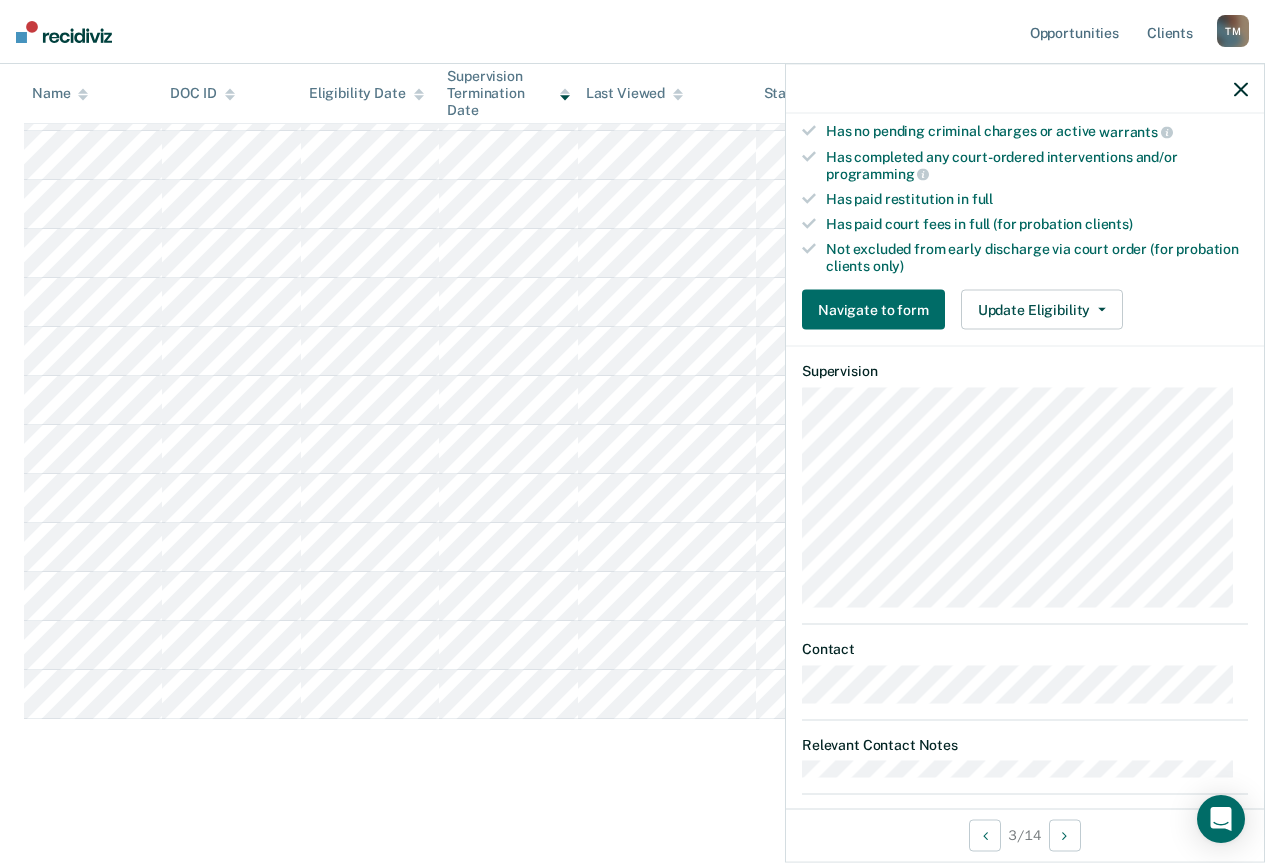 scroll, scrollTop: 524, scrollLeft: 0, axis: vertical 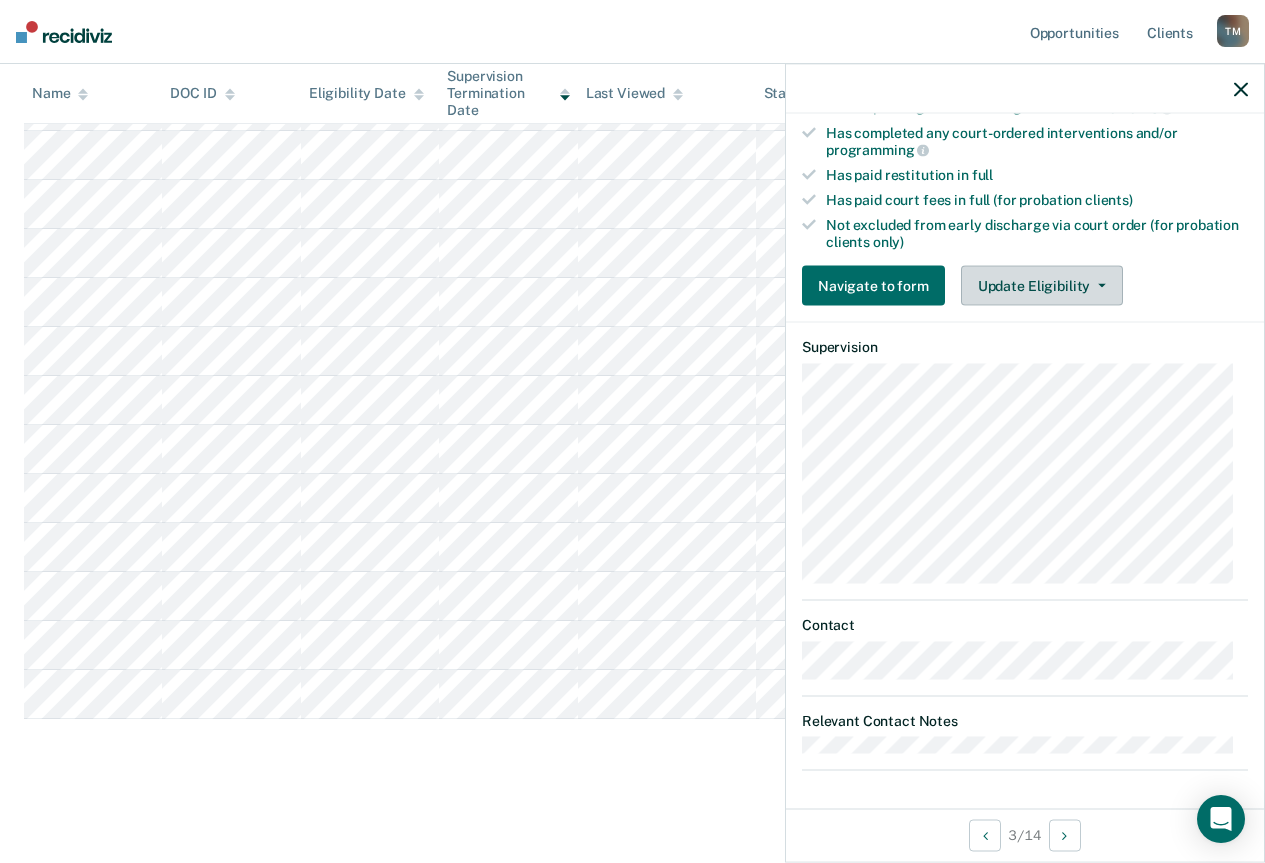 click on "Update Eligibility" at bounding box center (1042, 286) 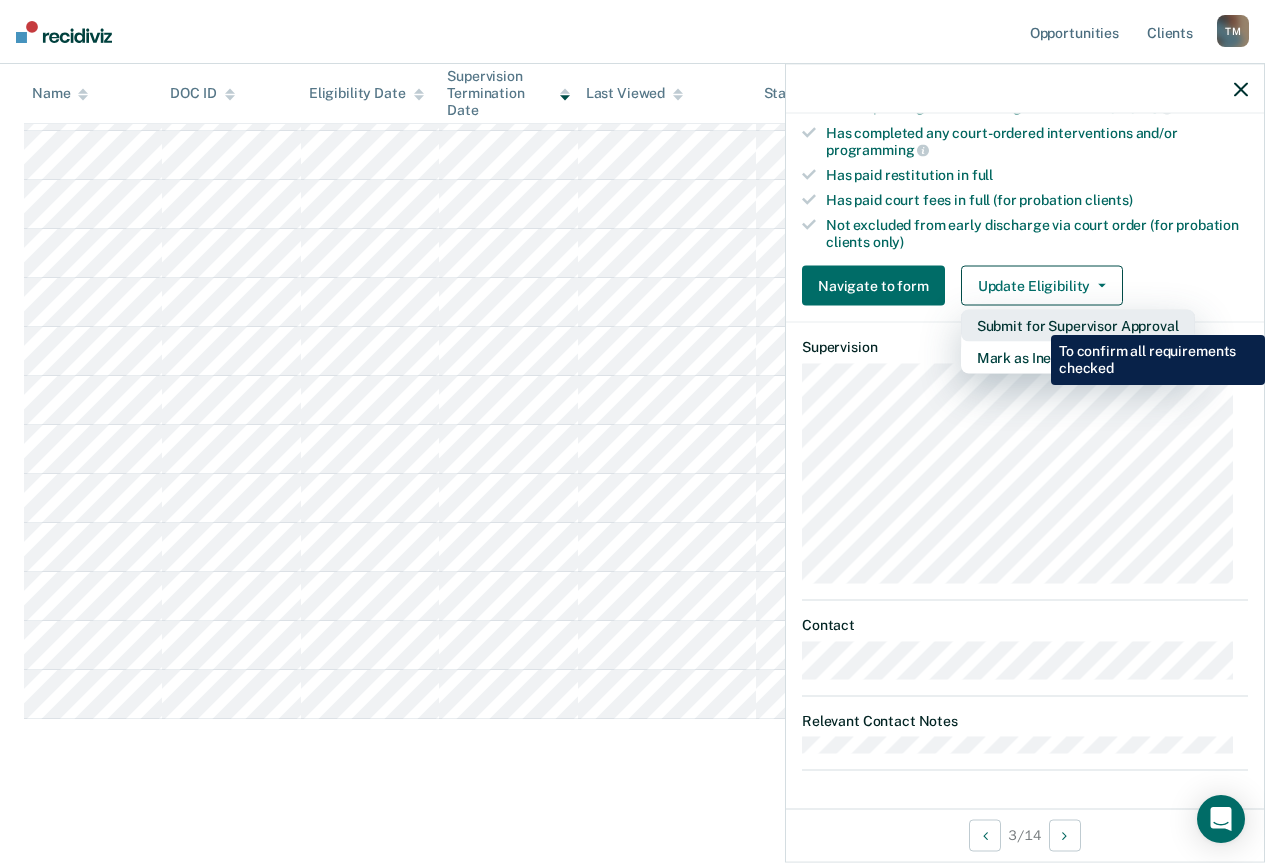 click on "Submit for Supervisor Approval" at bounding box center (1078, 326) 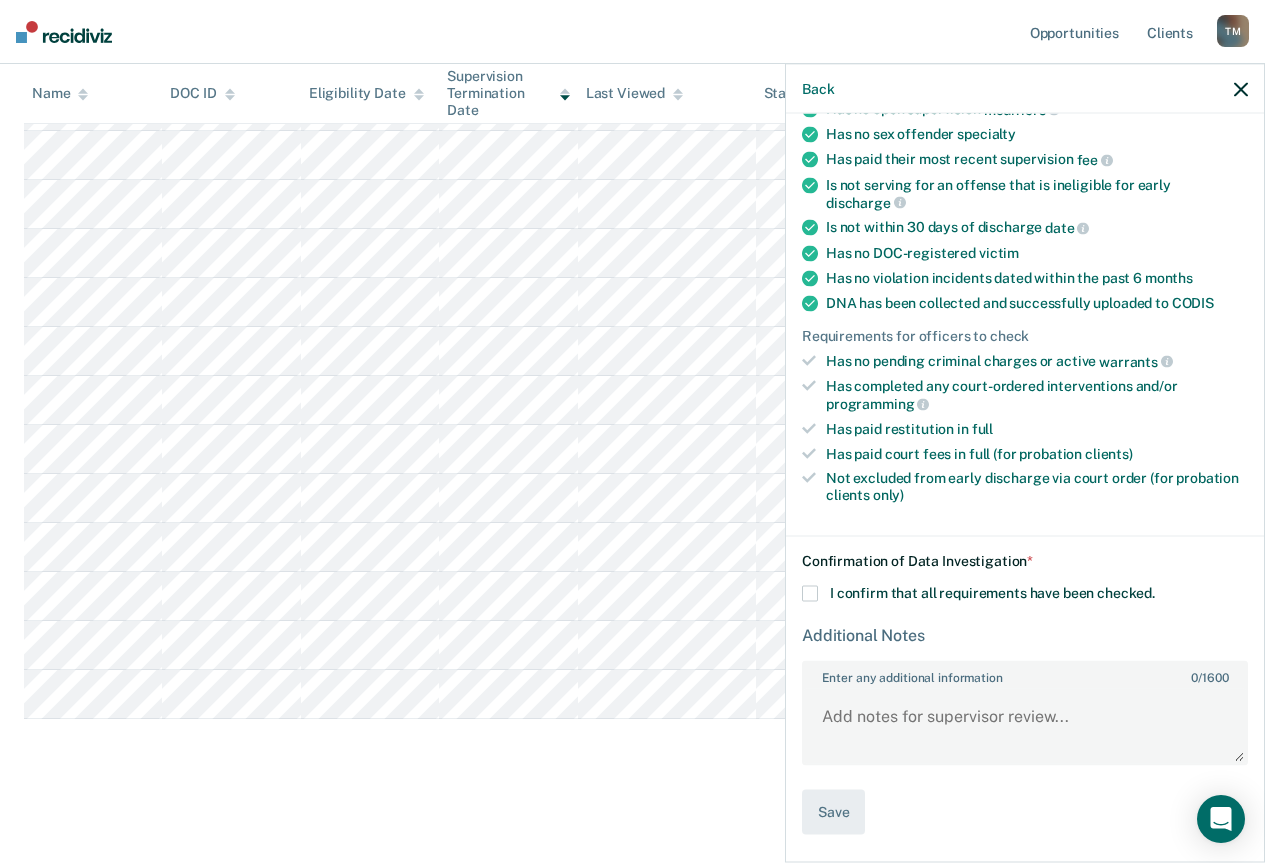 scroll, scrollTop: 268, scrollLeft: 0, axis: vertical 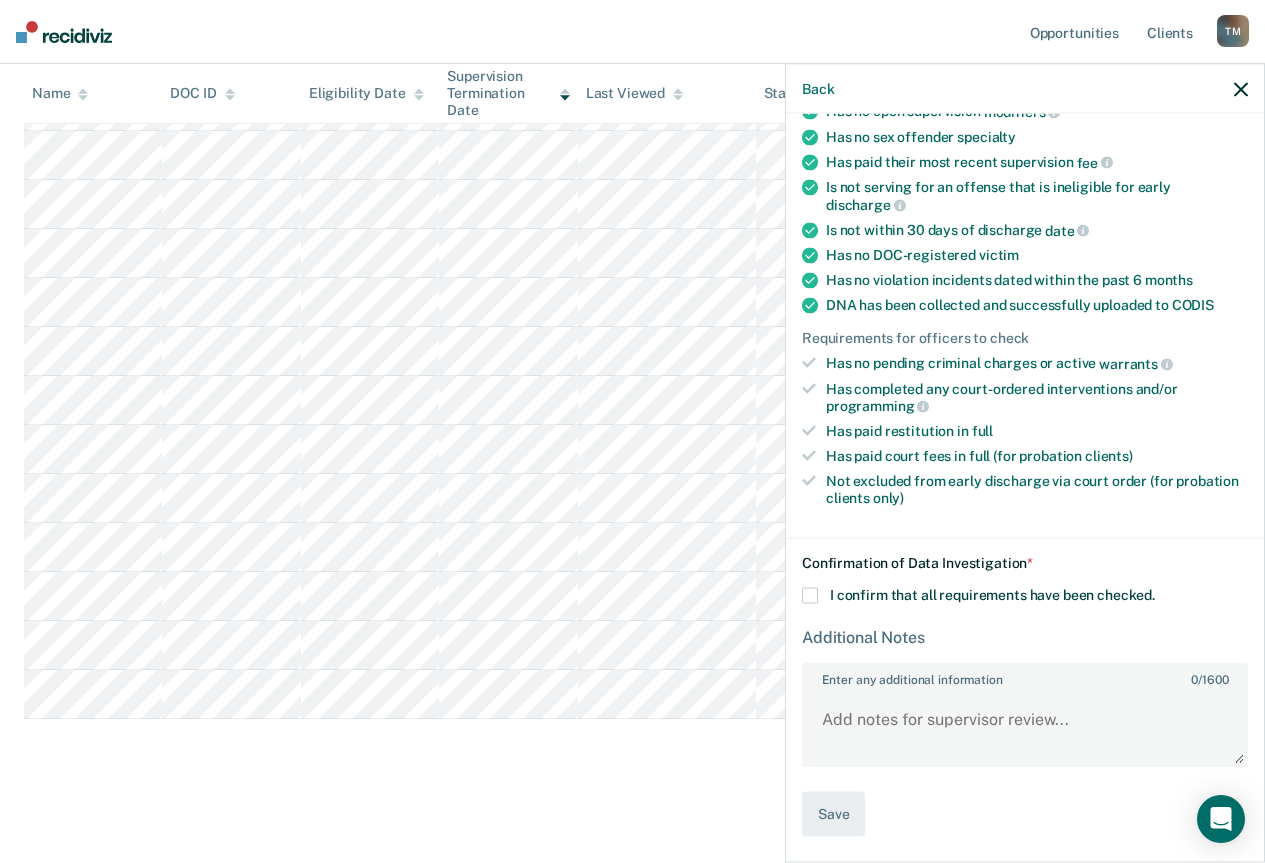 click at bounding box center (810, 596) 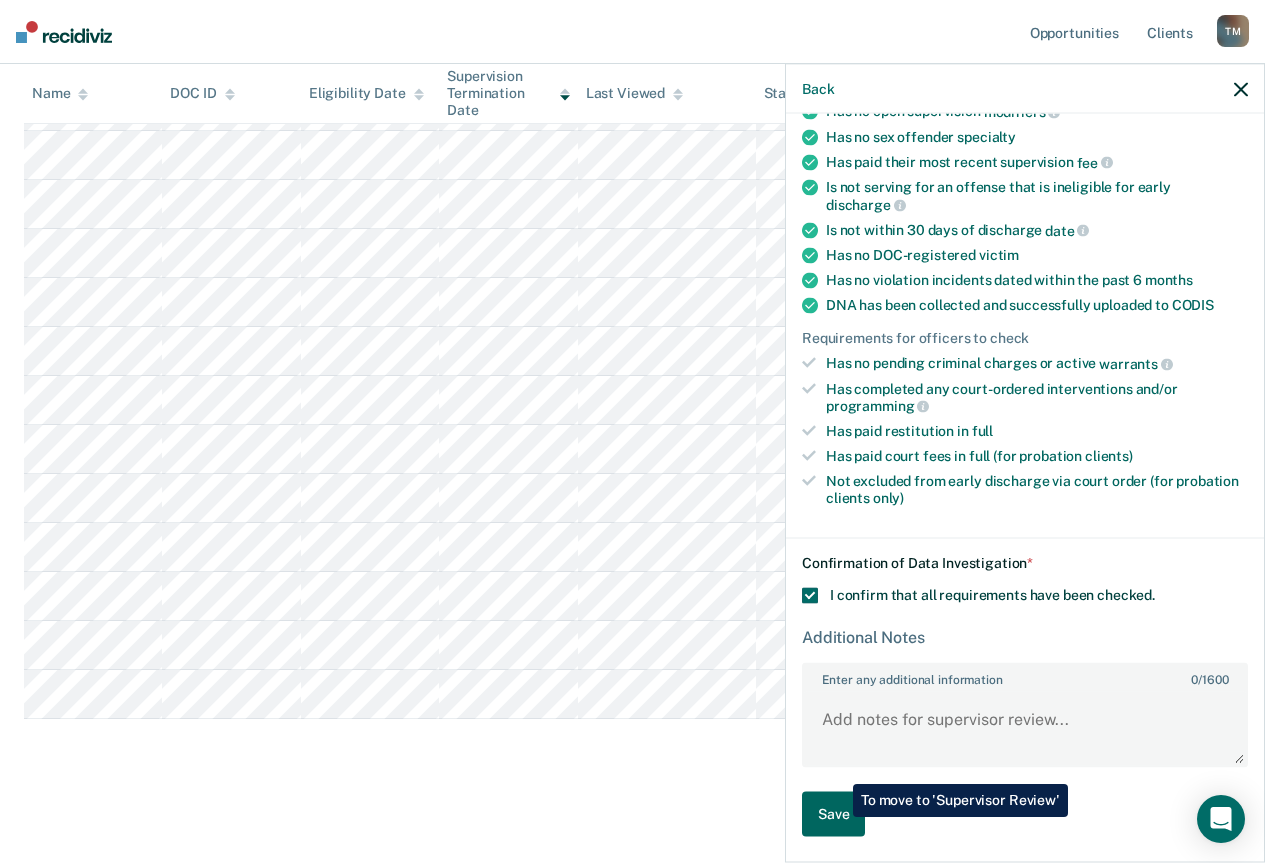click on "Save" at bounding box center (833, 814) 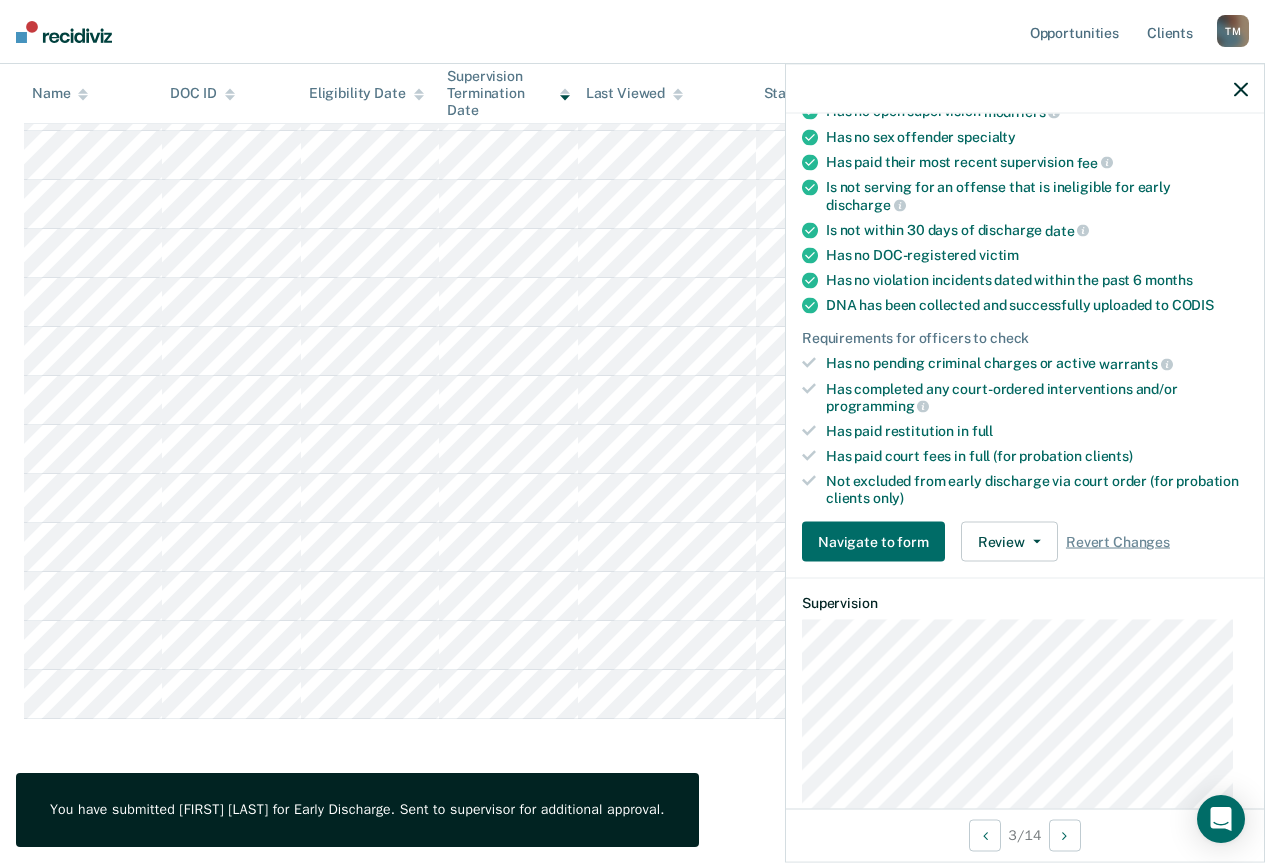 click 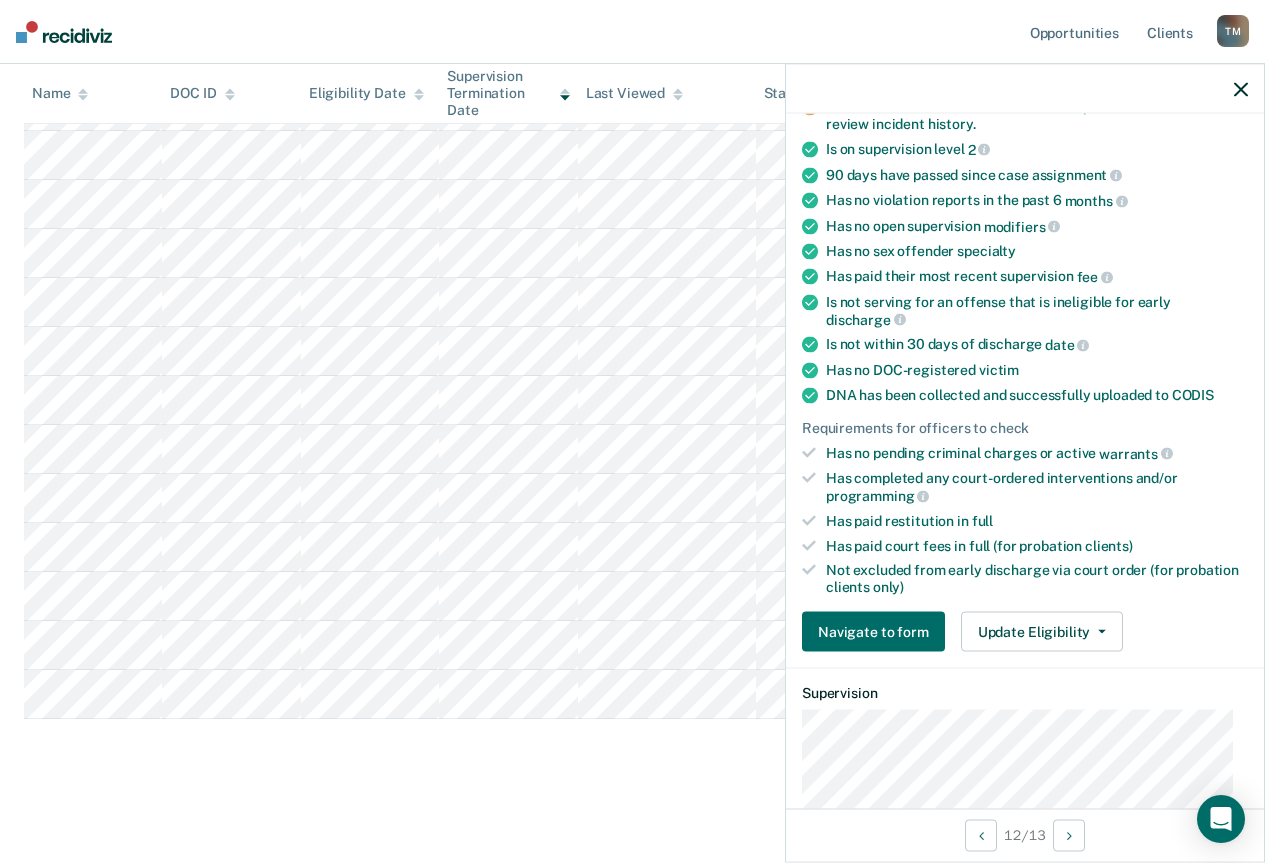 scroll, scrollTop: 0, scrollLeft: 0, axis: both 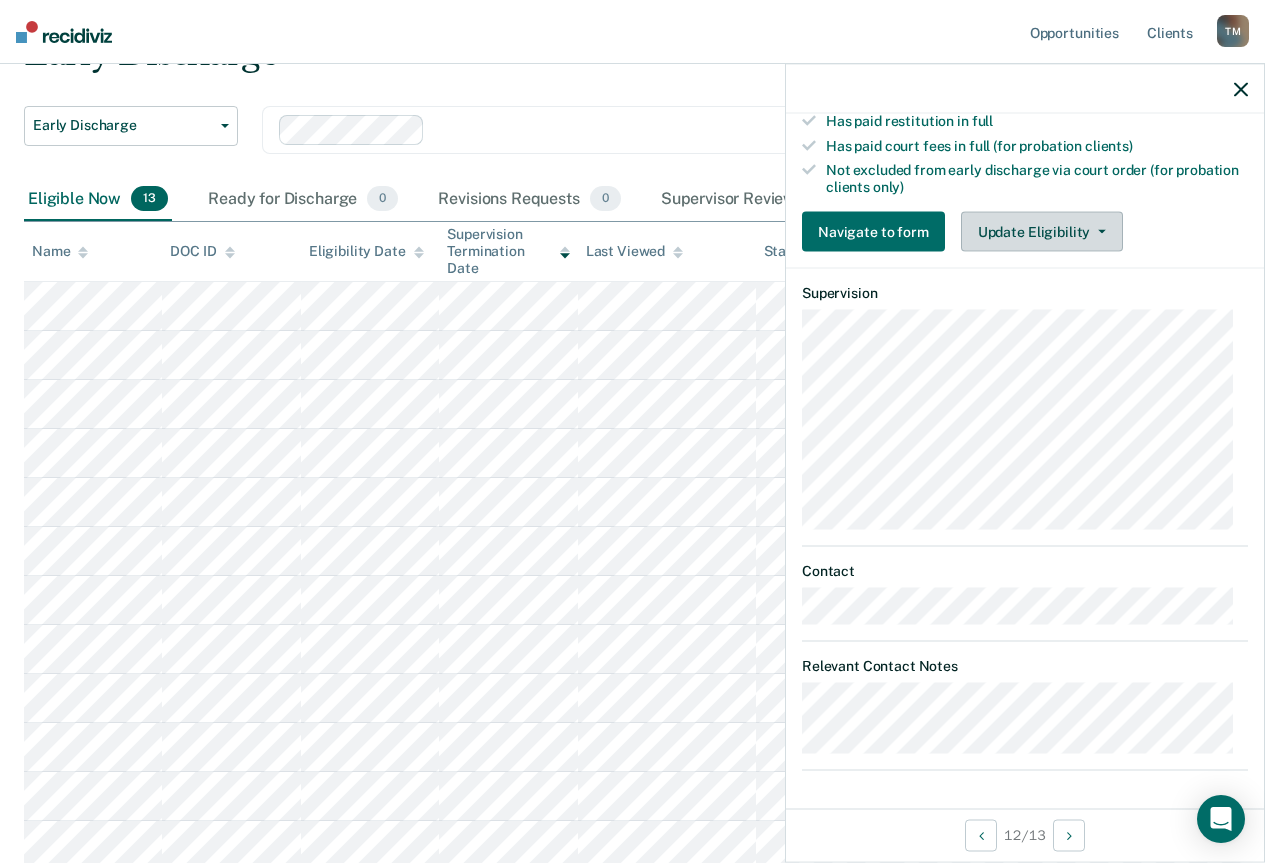 click on "Update Eligibility" at bounding box center [1042, 232] 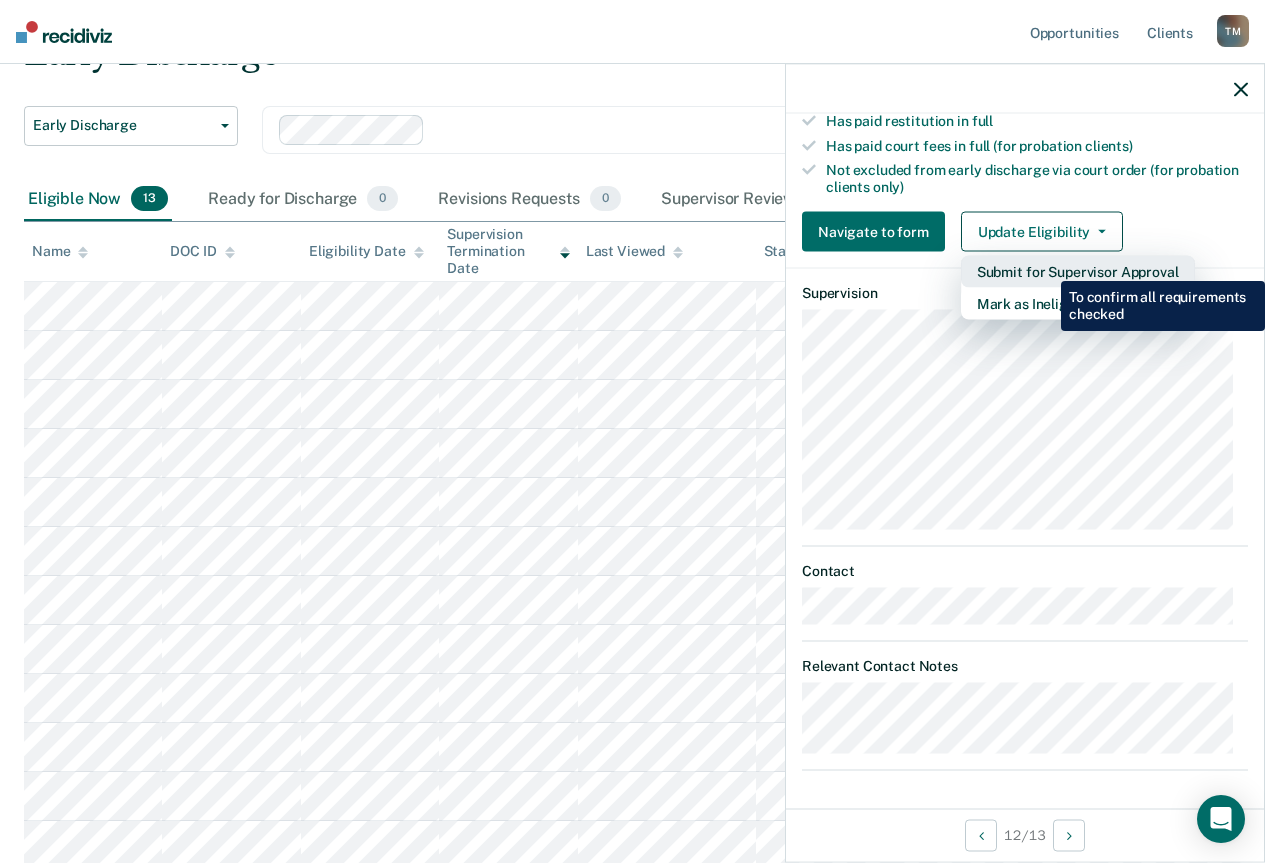 click on "Submit for Supervisor Approval" at bounding box center (1078, 272) 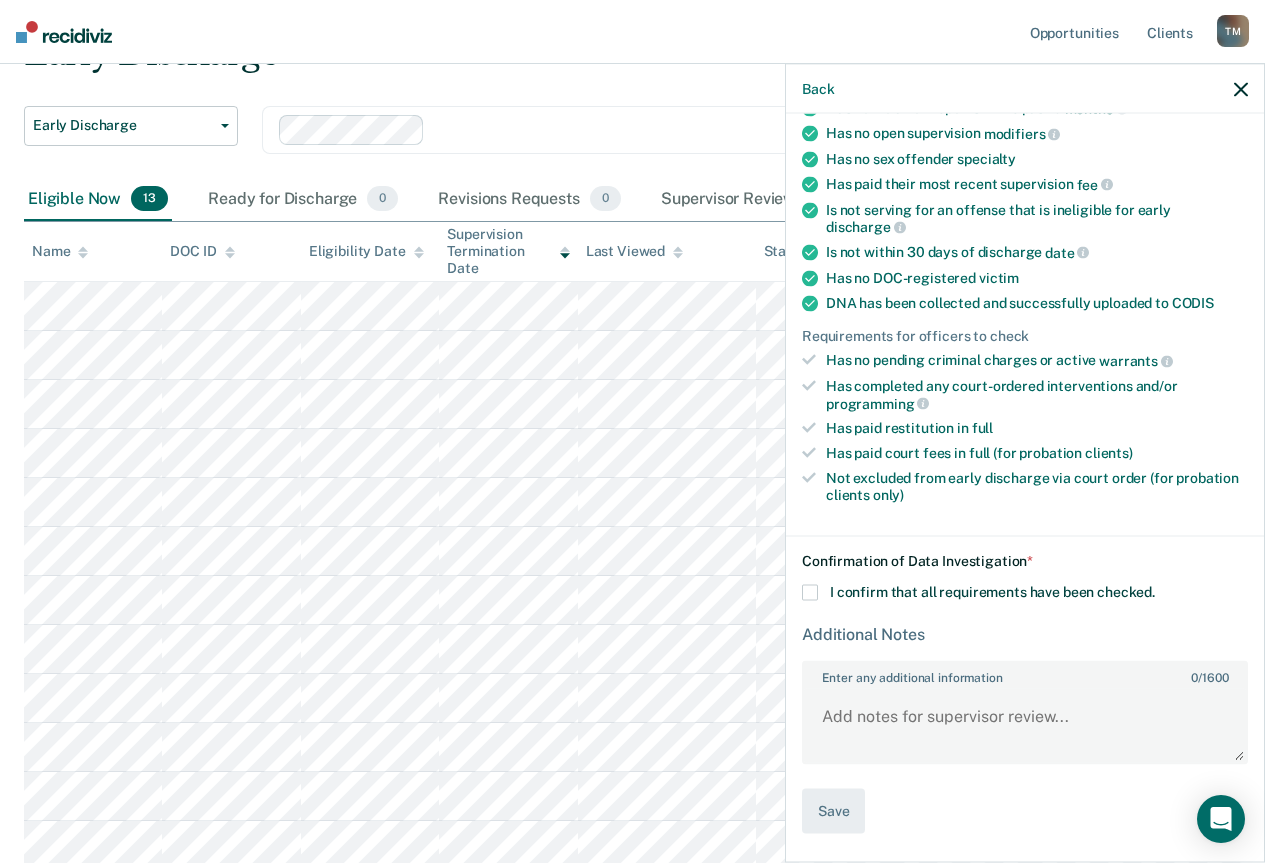 scroll, scrollTop: 285, scrollLeft: 0, axis: vertical 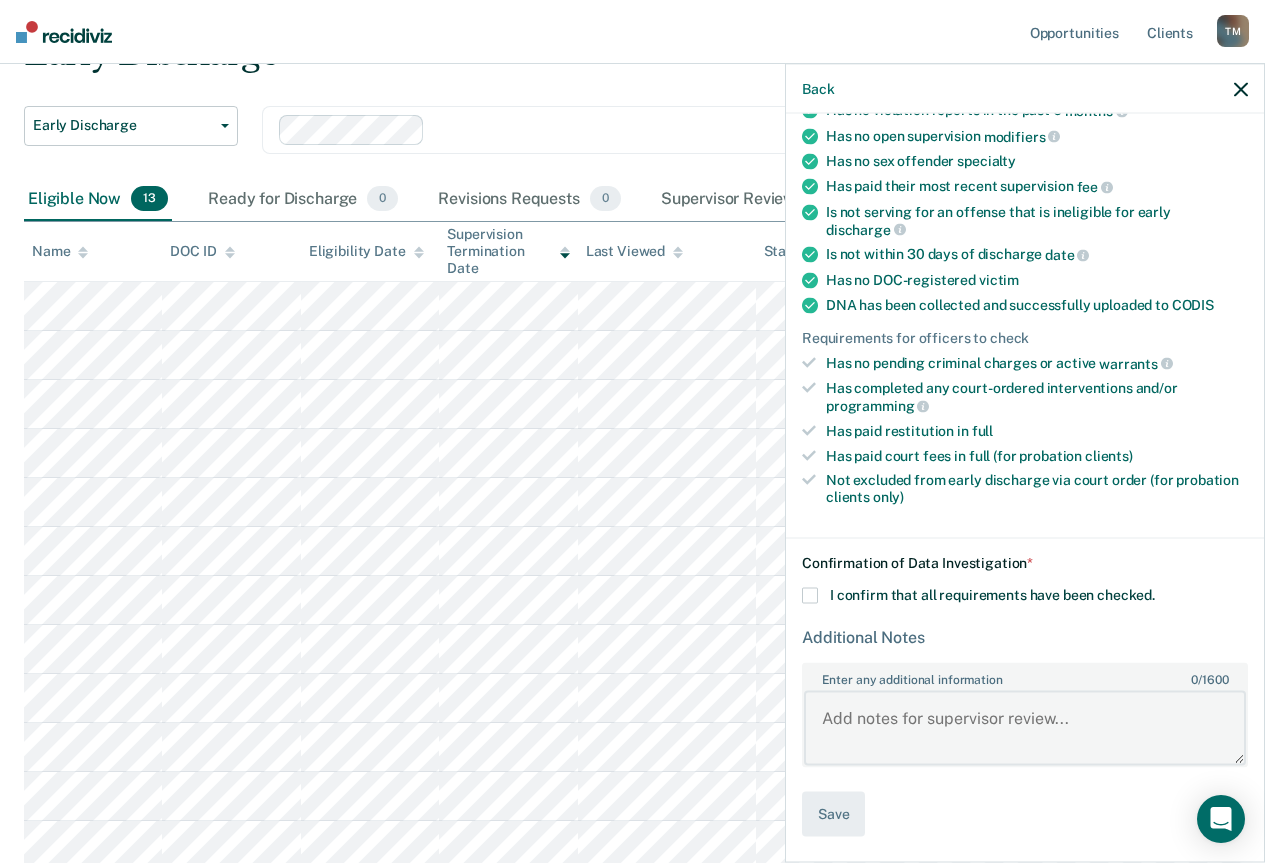 click on "Enter any additional information 0  /  1600" at bounding box center [1025, 728] 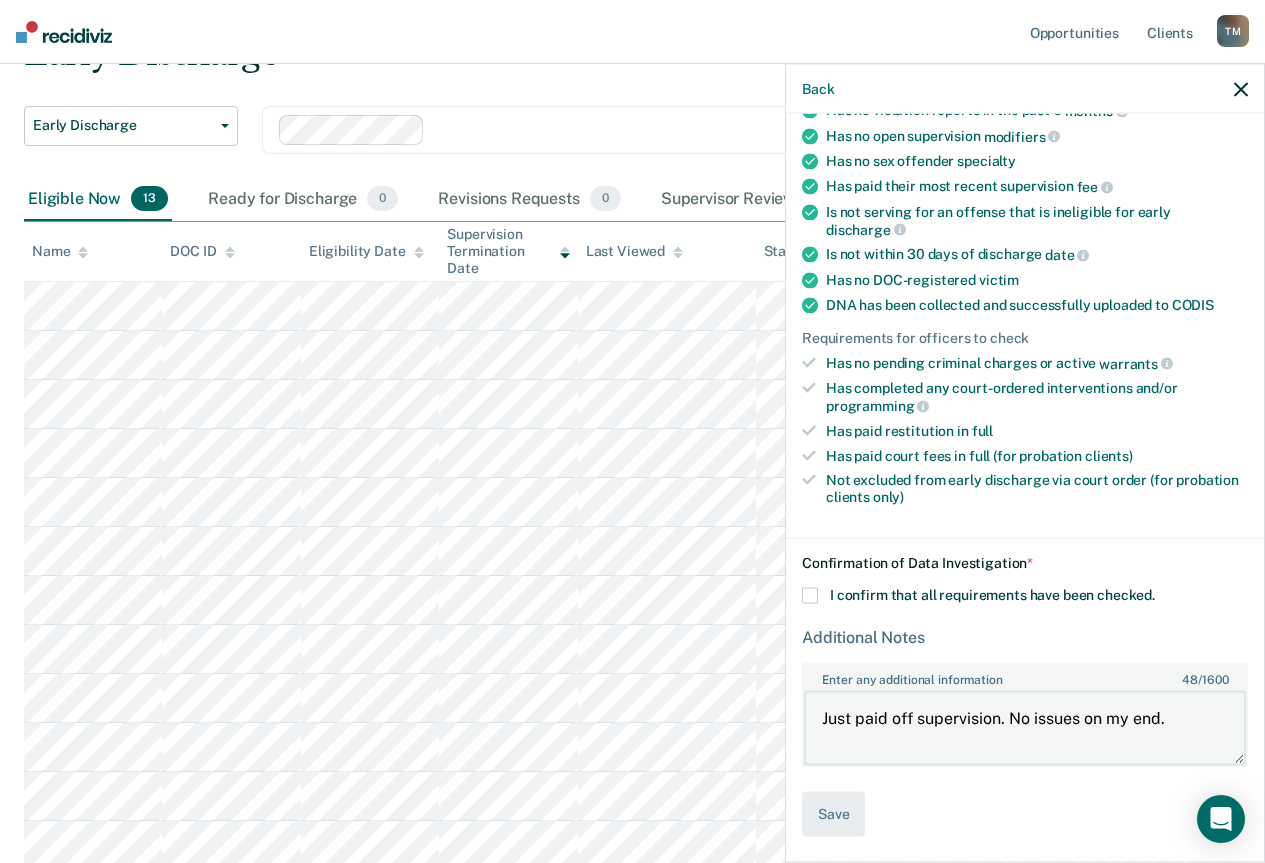 type on "Just paid off supervision. No issues on my end." 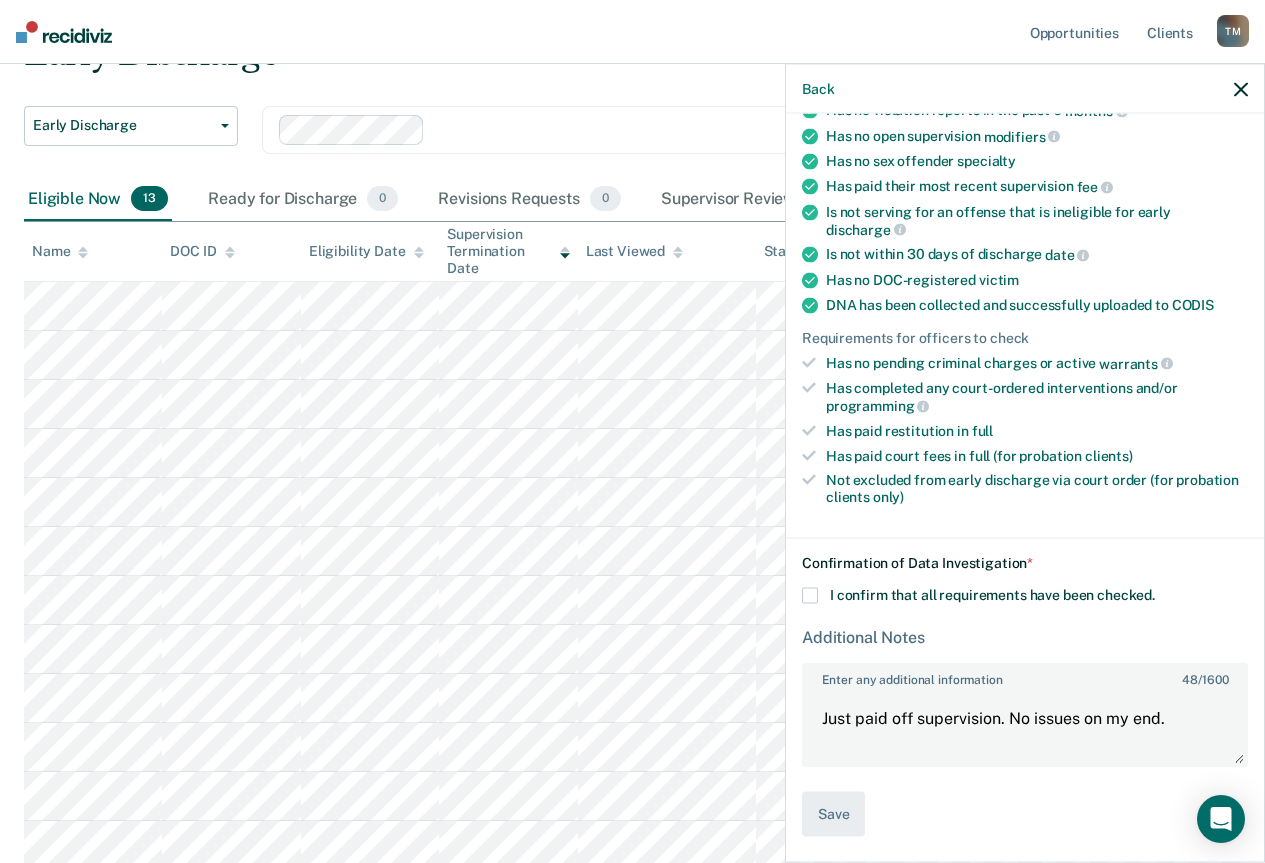 click at bounding box center [810, 595] 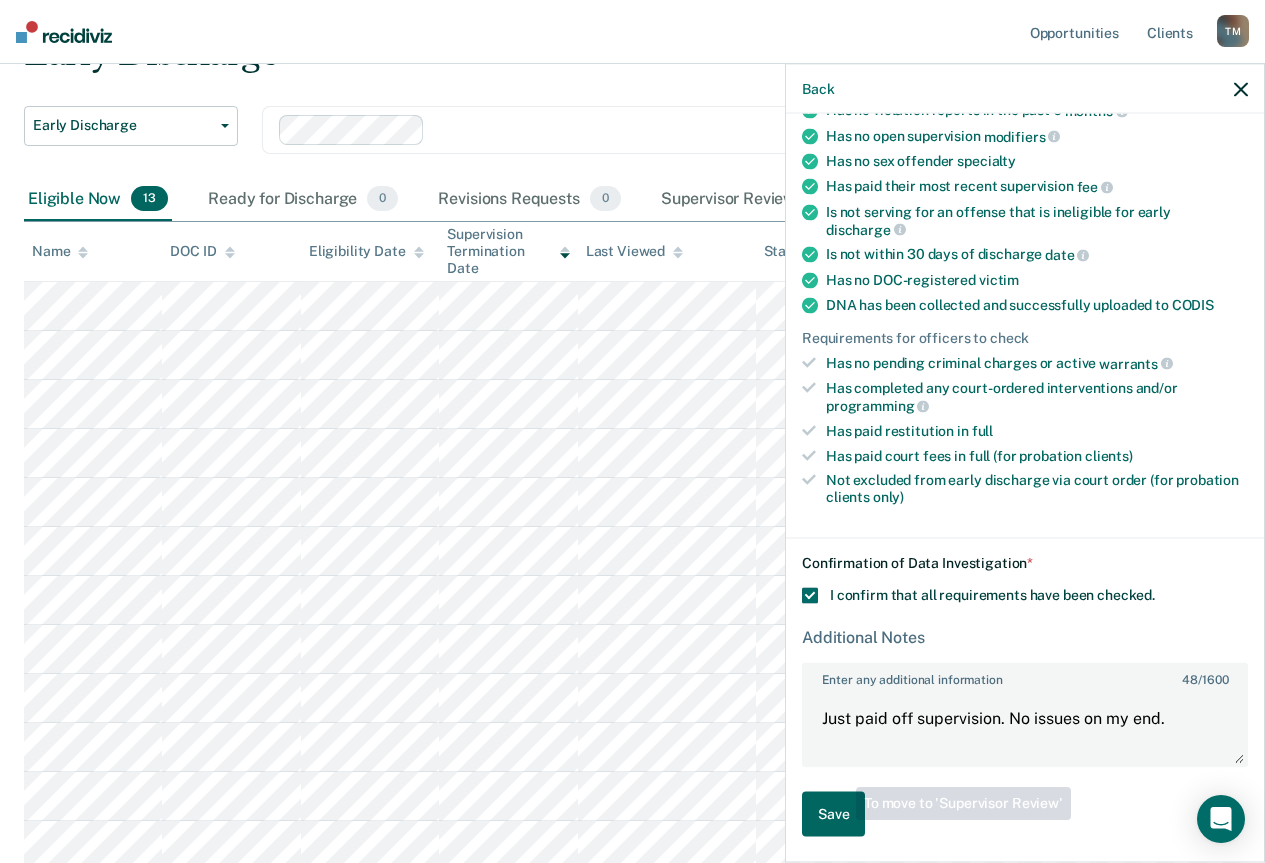 click on "Save" at bounding box center [833, 813] 